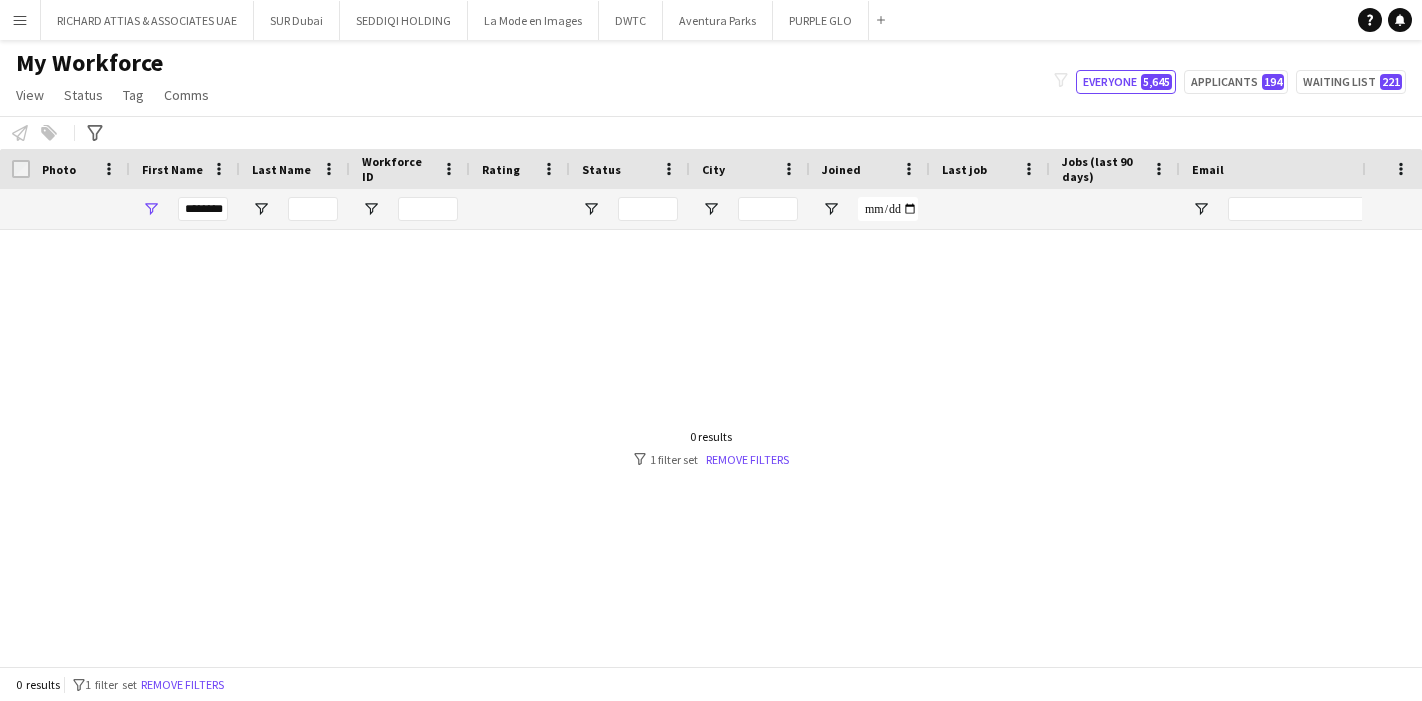 scroll, scrollTop: 0, scrollLeft: 0, axis: both 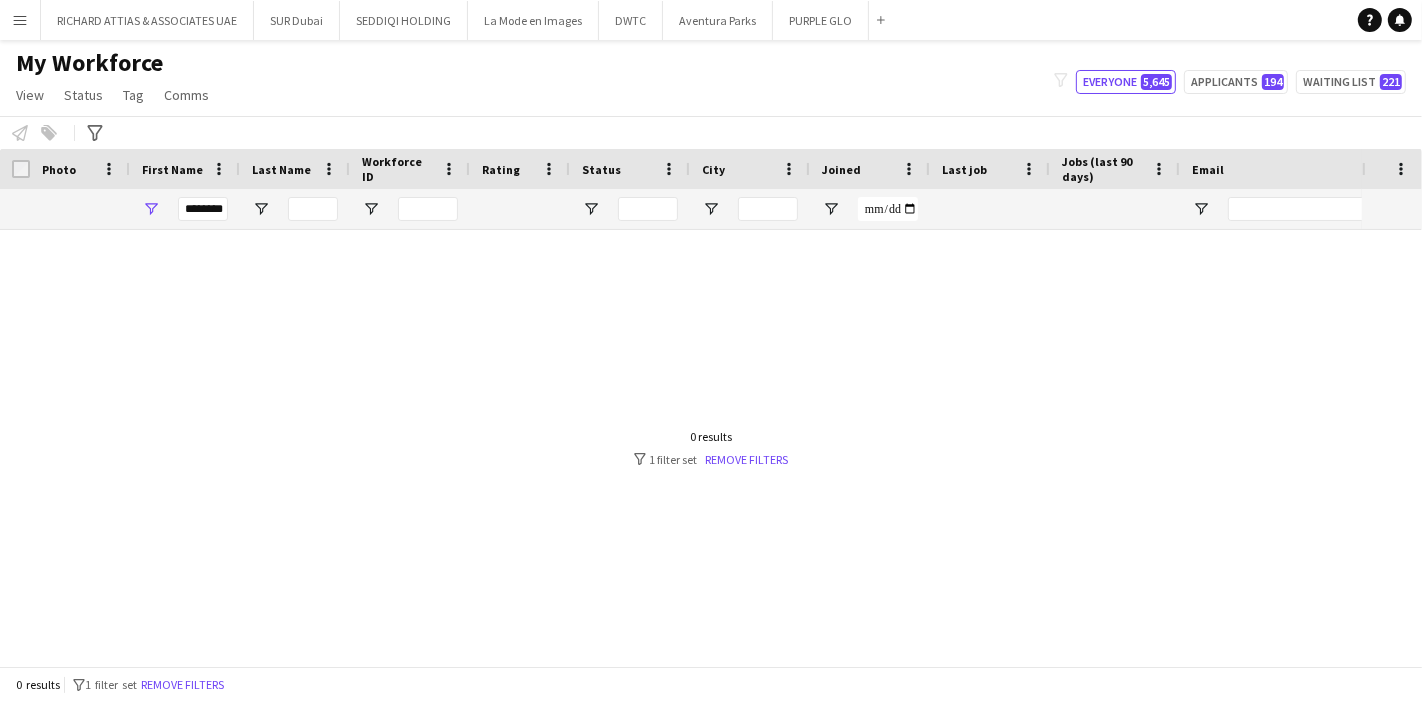 click on "*******" at bounding box center [203, 209] 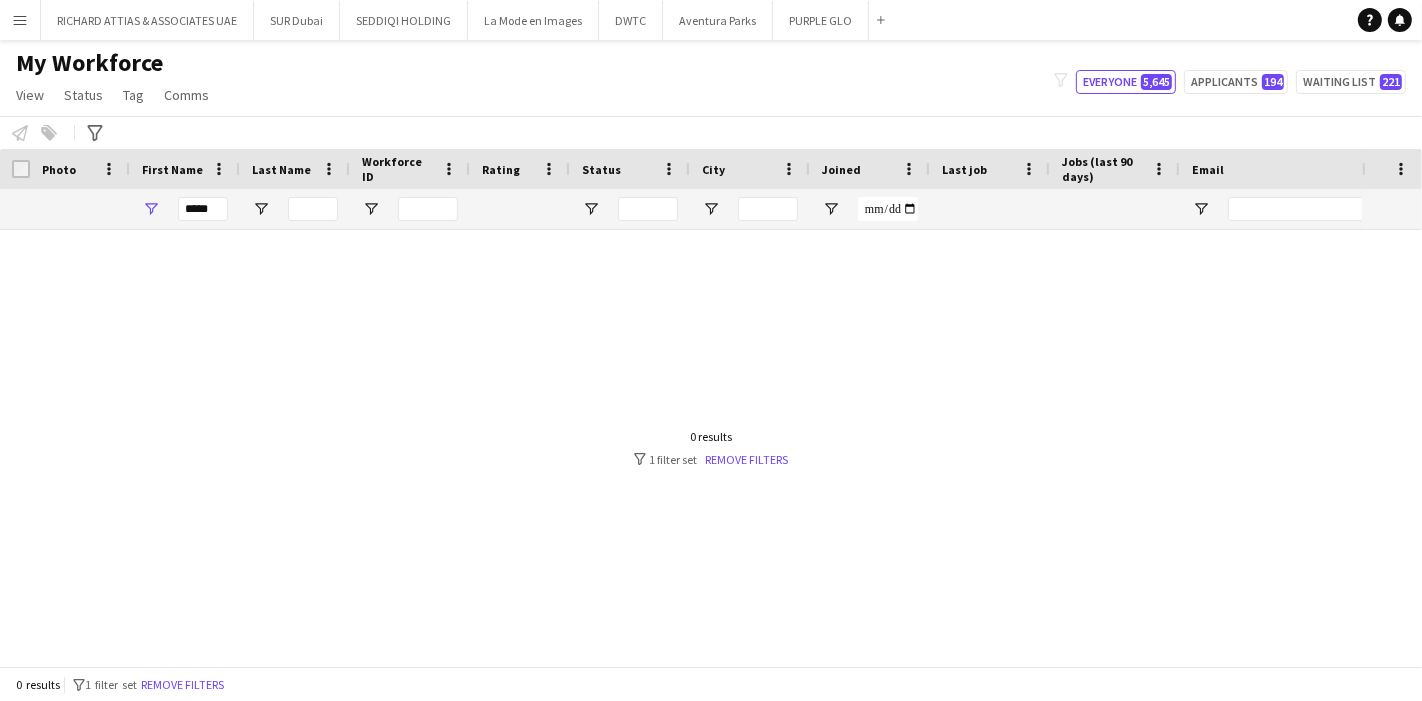 type on "*****" 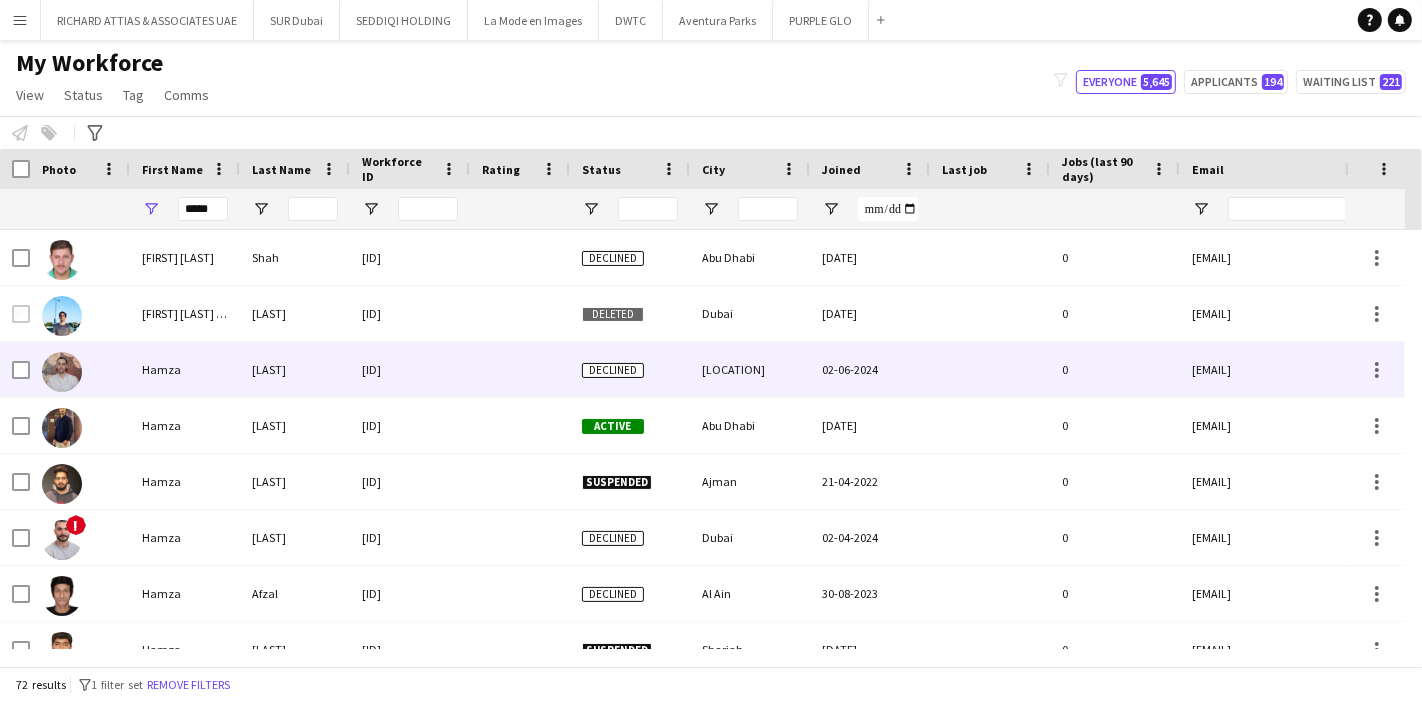scroll, scrollTop: 89, scrollLeft: 0, axis: vertical 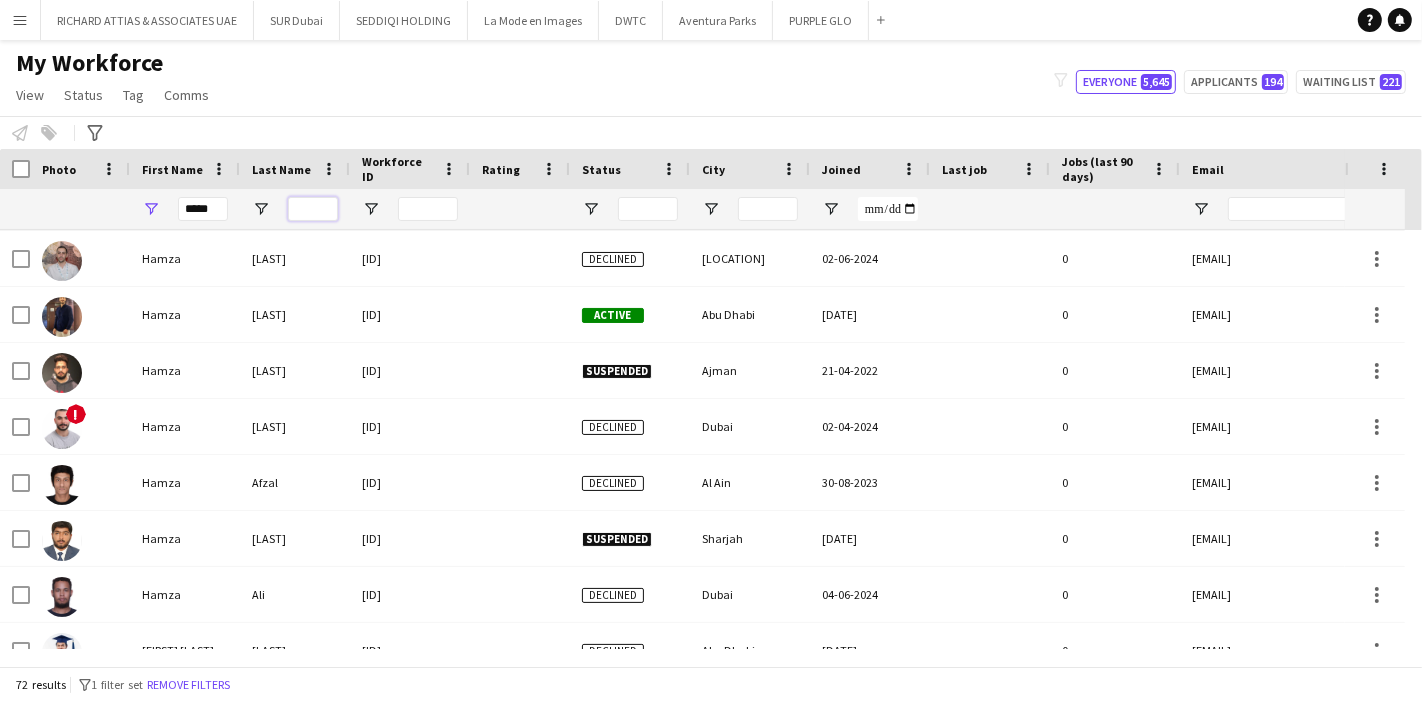 click at bounding box center [313, 209] 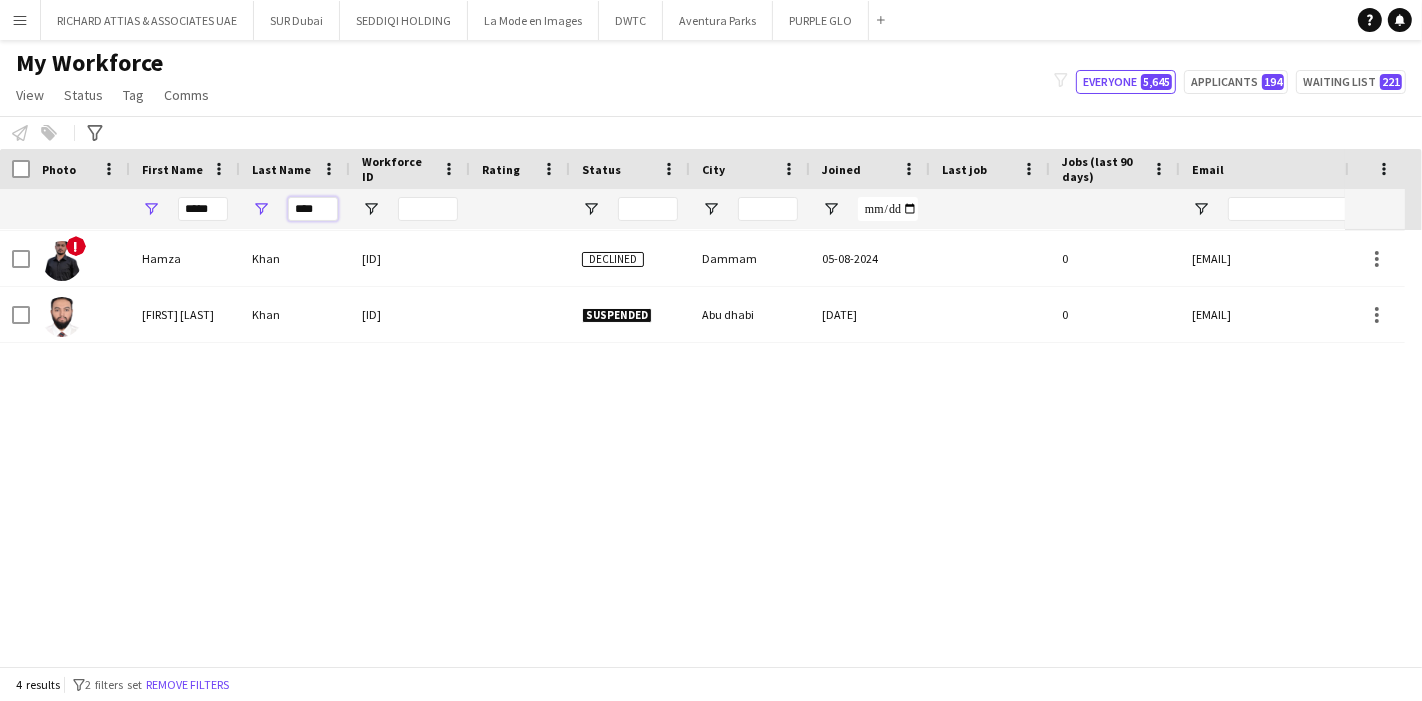 scroll, scrollTop: 0, scrollLeft: 0, axis: both 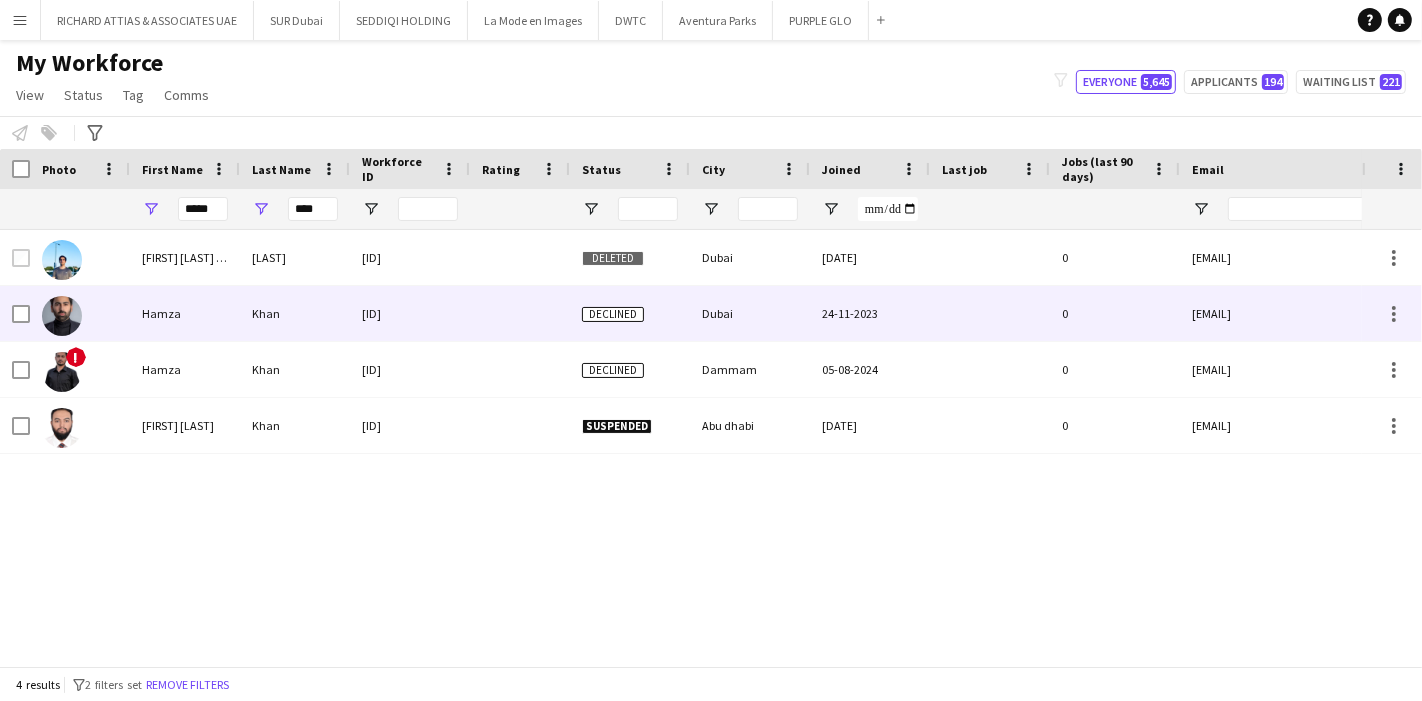 click on "Khan" at bounding box center [295, 313] 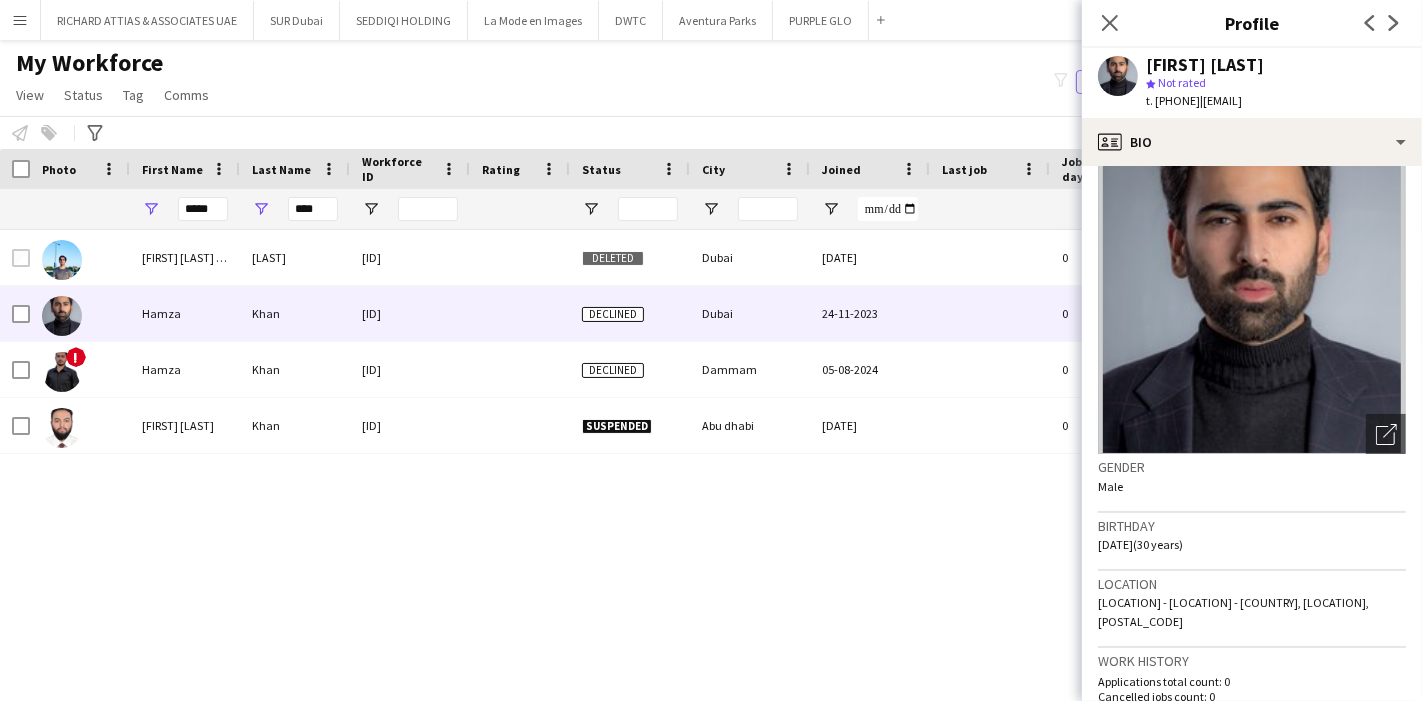 scroll, scrollTop: 0, scrollLeft: 0, axis: both 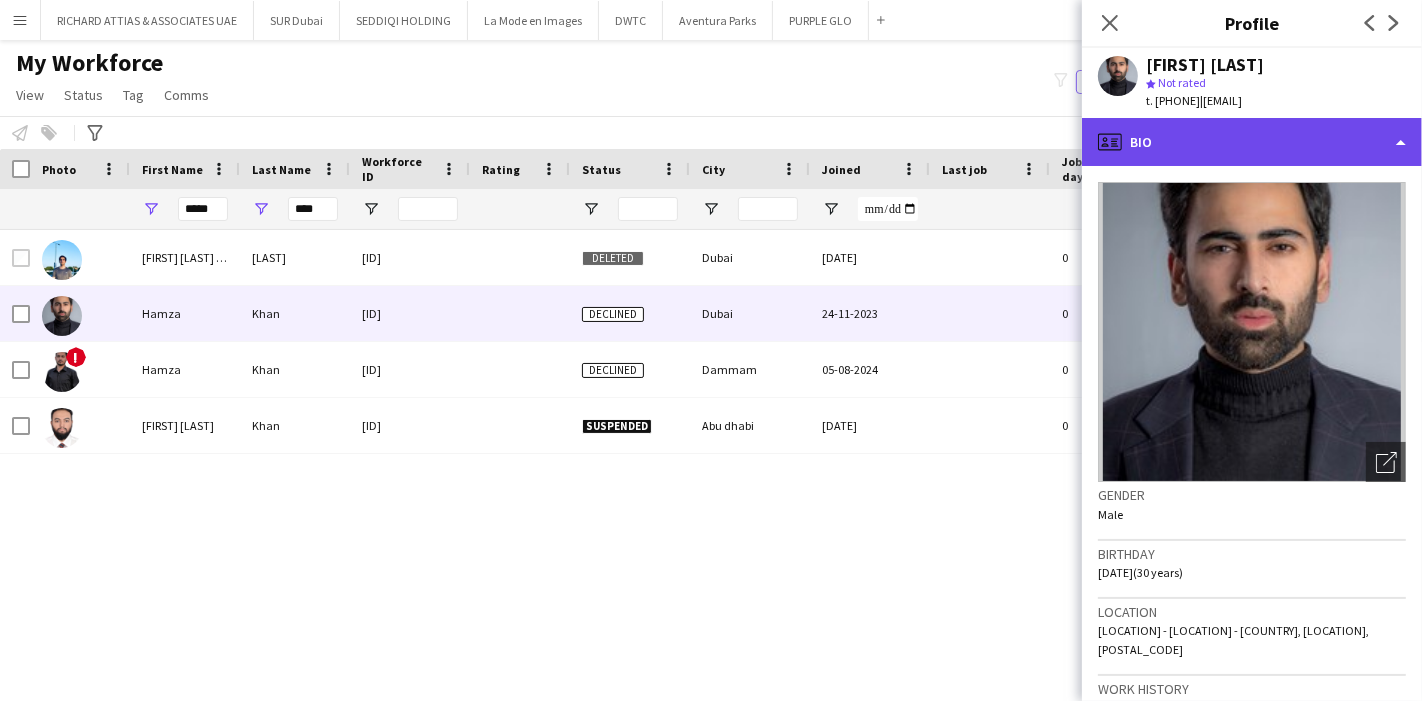 click on "profile
Bio" 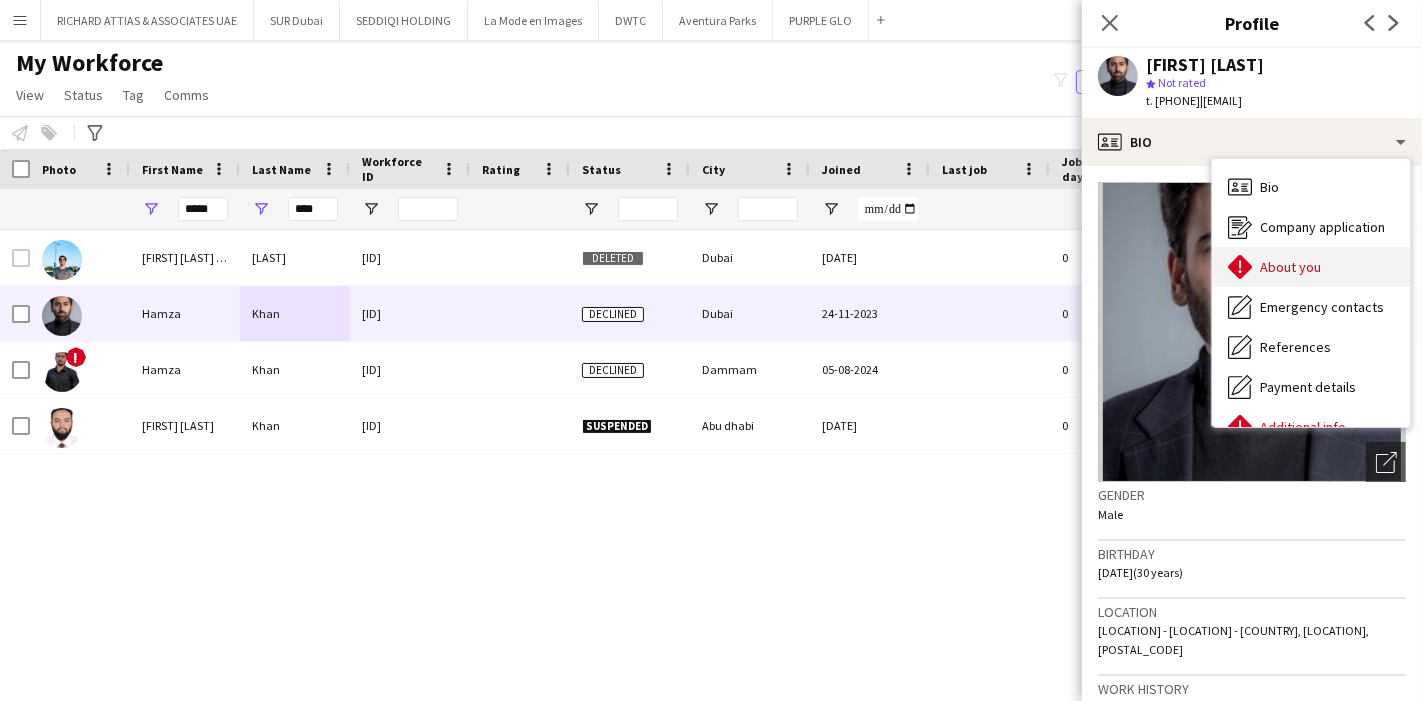 click on "About you
About you" at bounding box center (1311, 267) 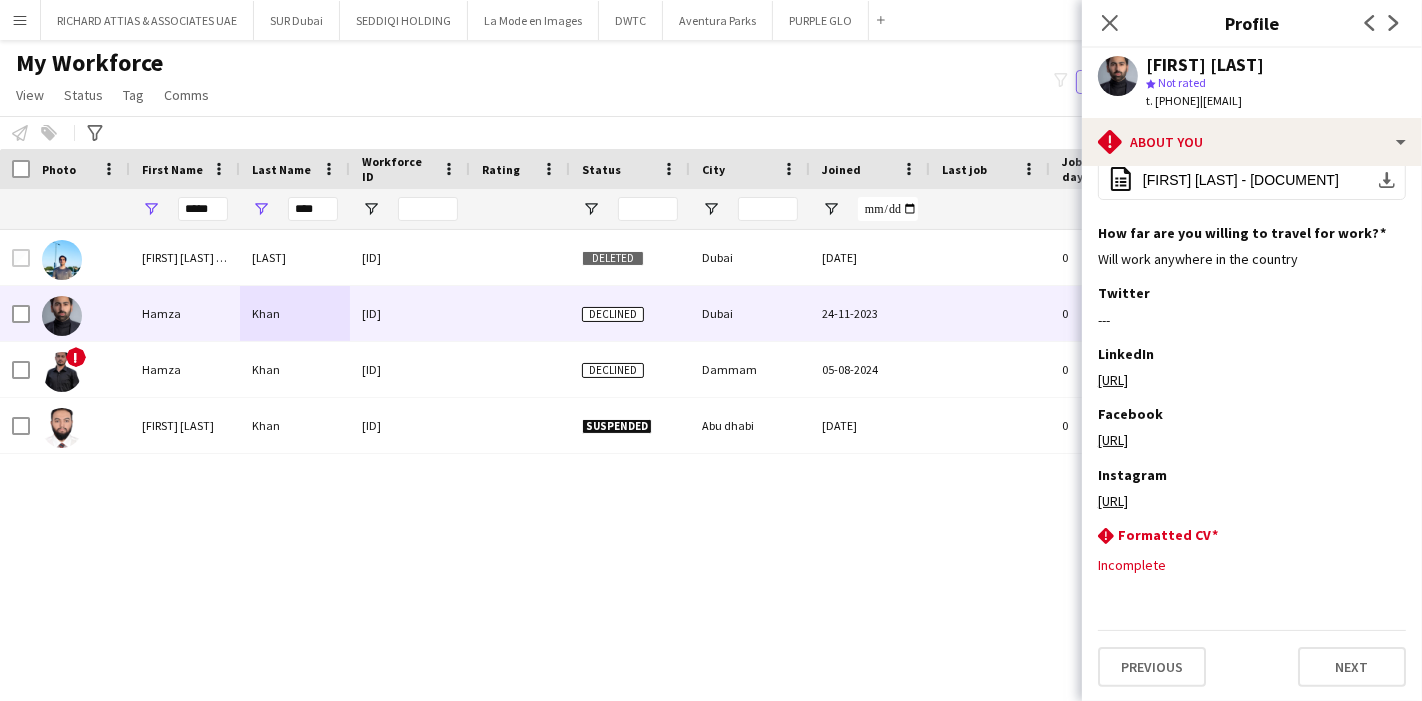 scroll, scrollTop: 0, scrollLeft: 0, axis: both 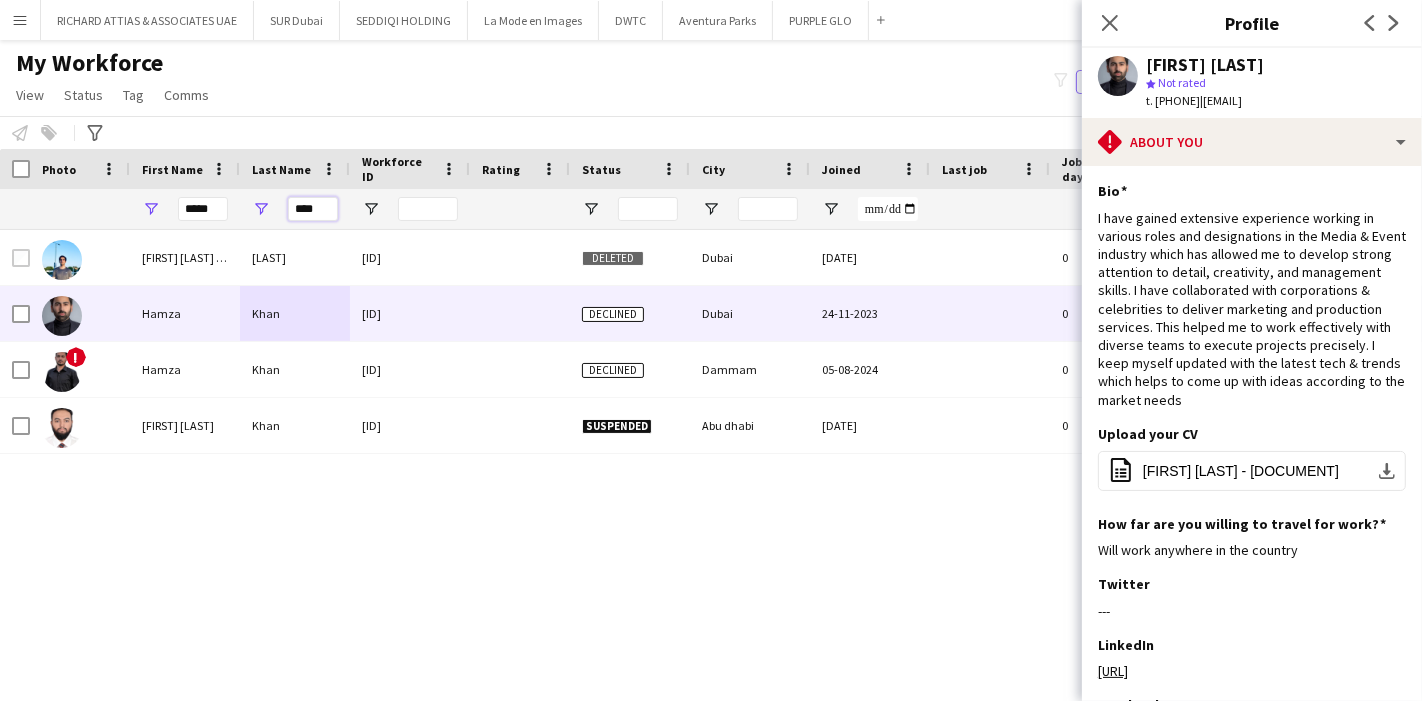 click on "****" at bounding box center (313, 209) 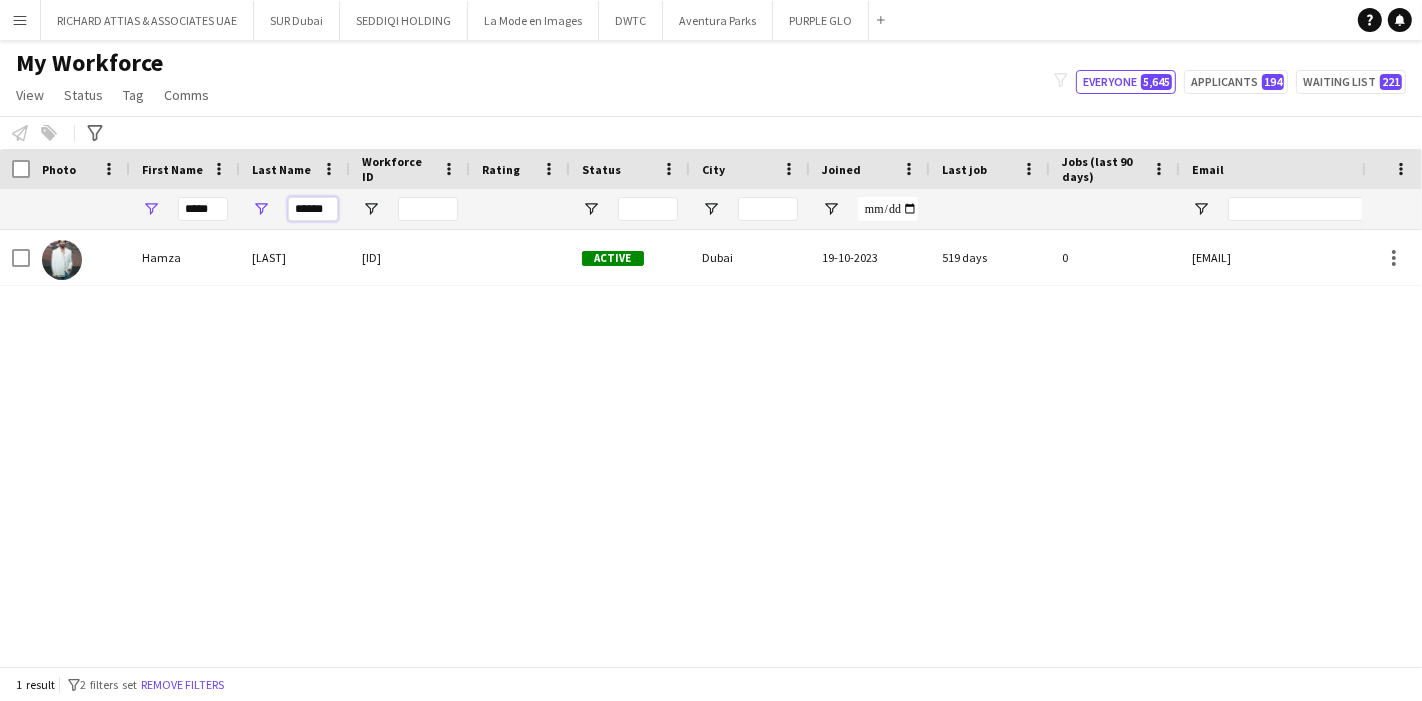 type on "******" 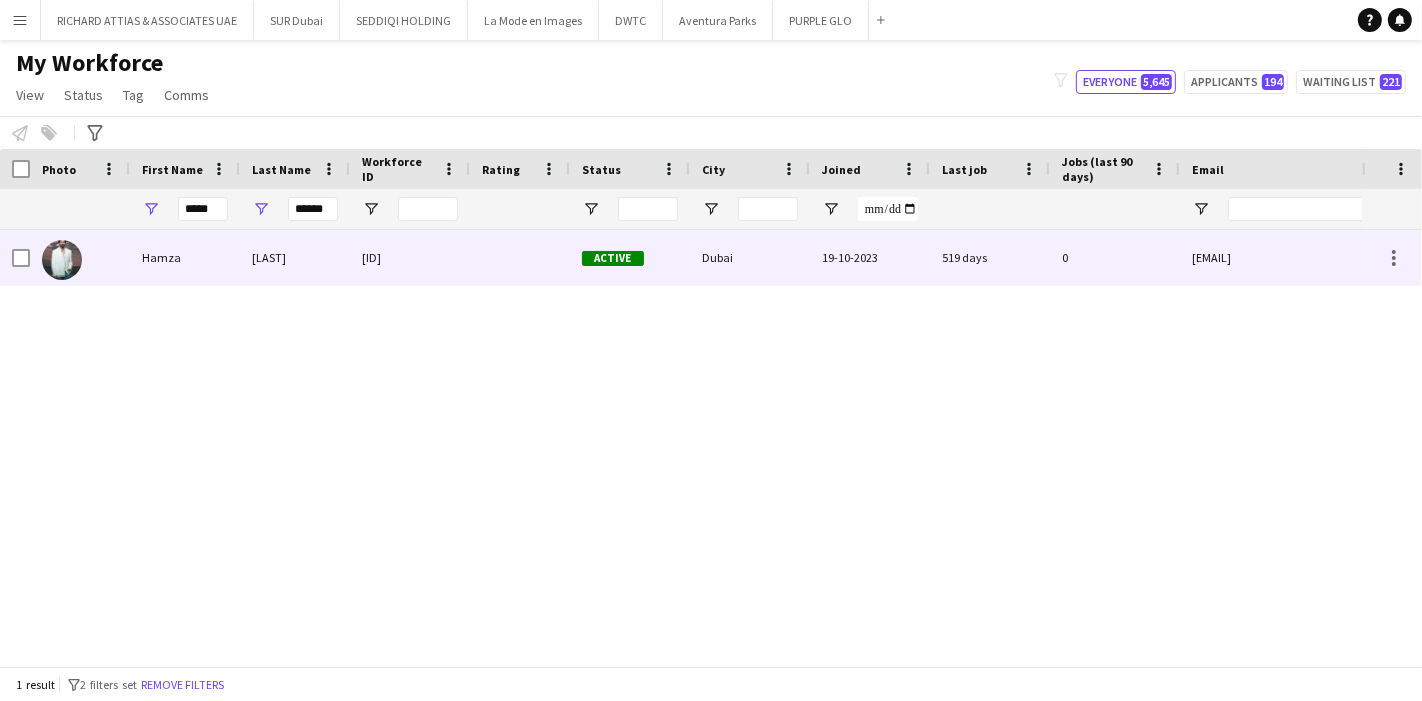 click on "[LAST]" at bounding box center (295, 257) 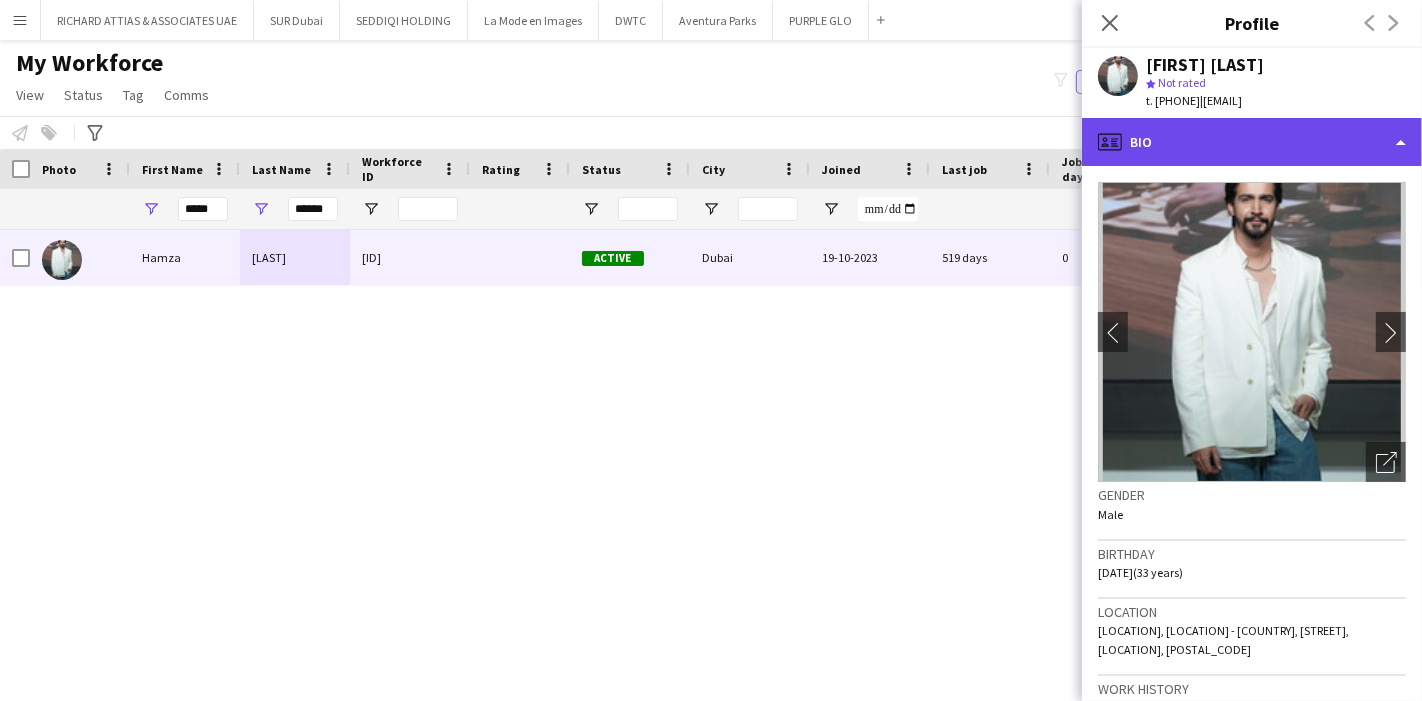 click on "profile
Bio" 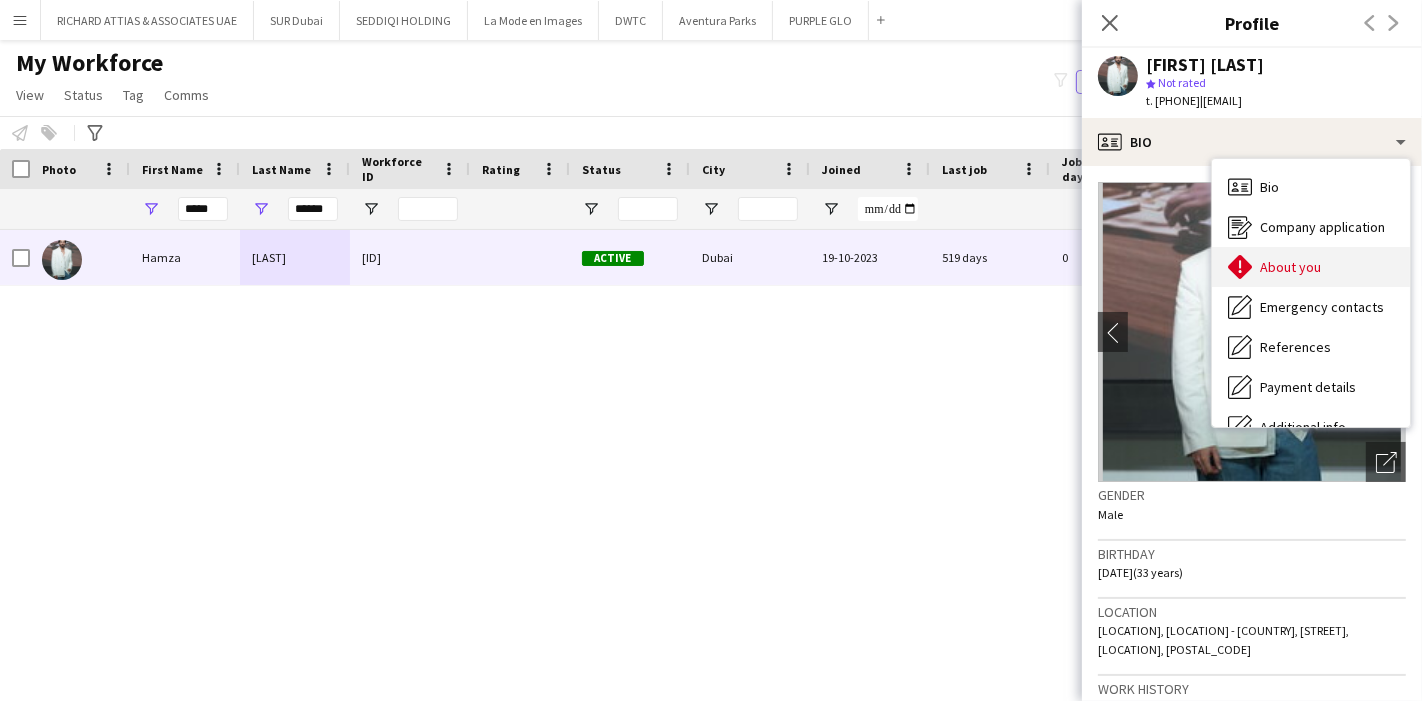 click on "About you
About you" at bounding box center (1311, 267) 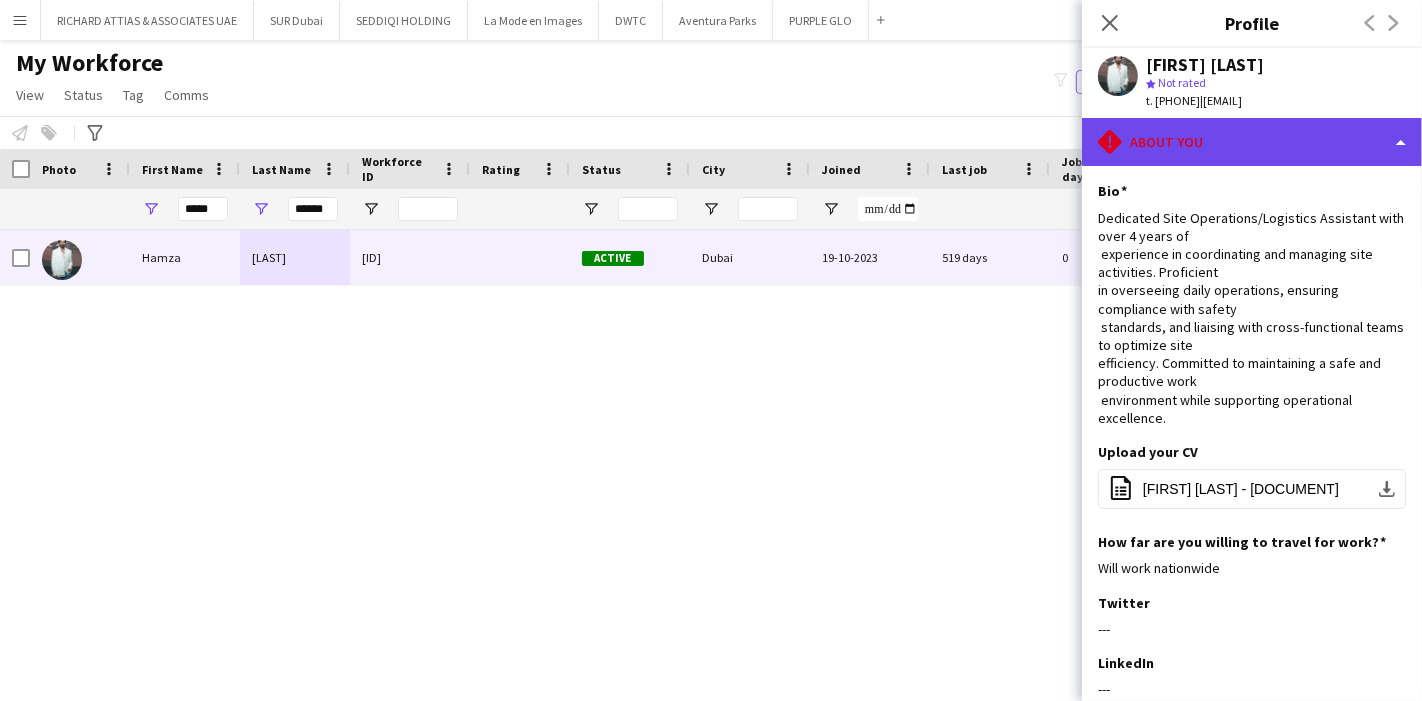 click on "rhombus-alert
About you" 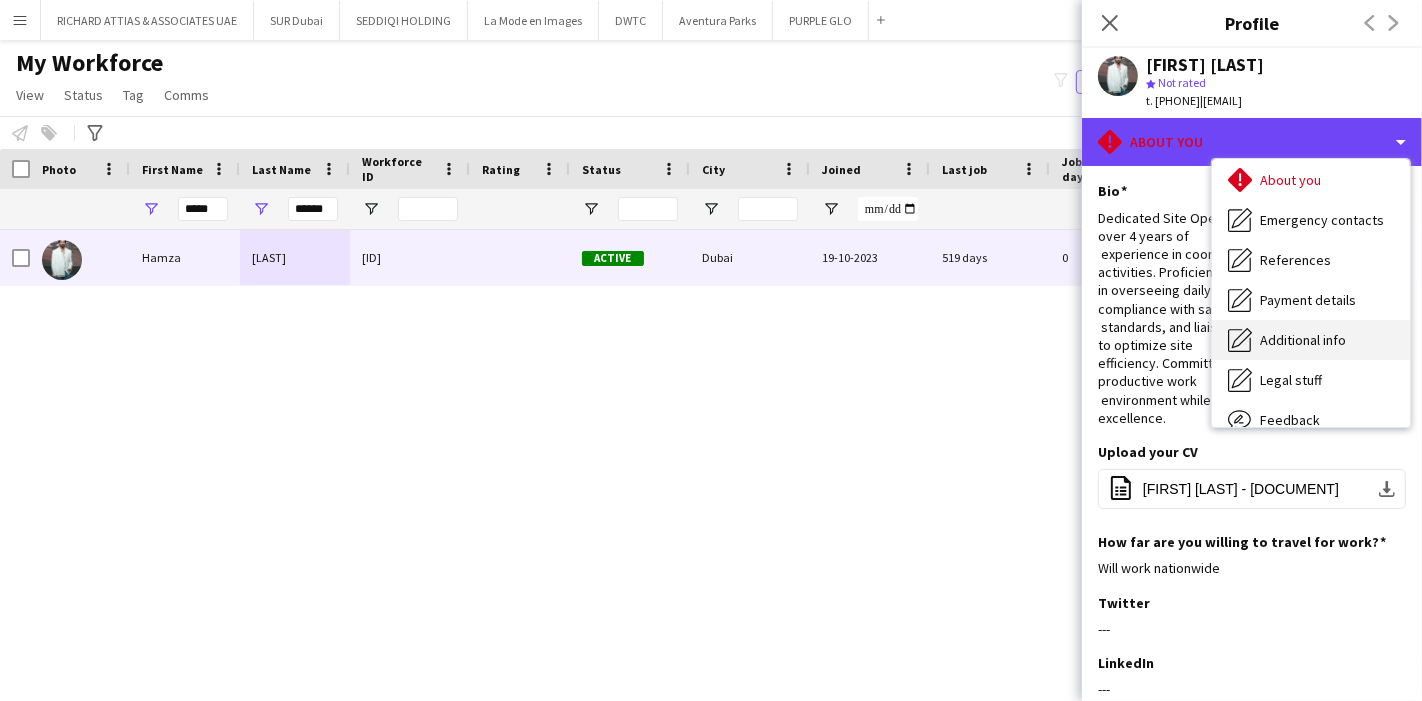 scroll, scrollTop: 147, scrollLeft: 0, axis: vertical 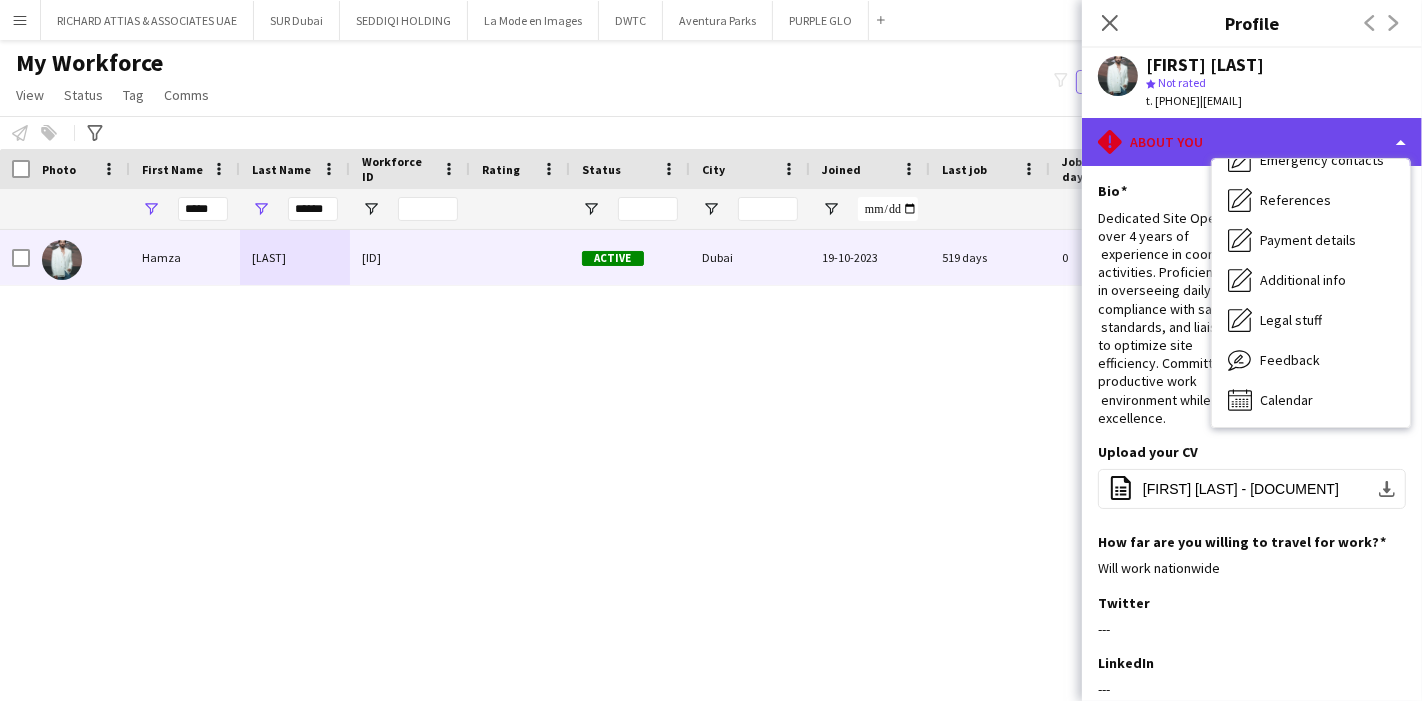 click on "rhombus-alert
About you" 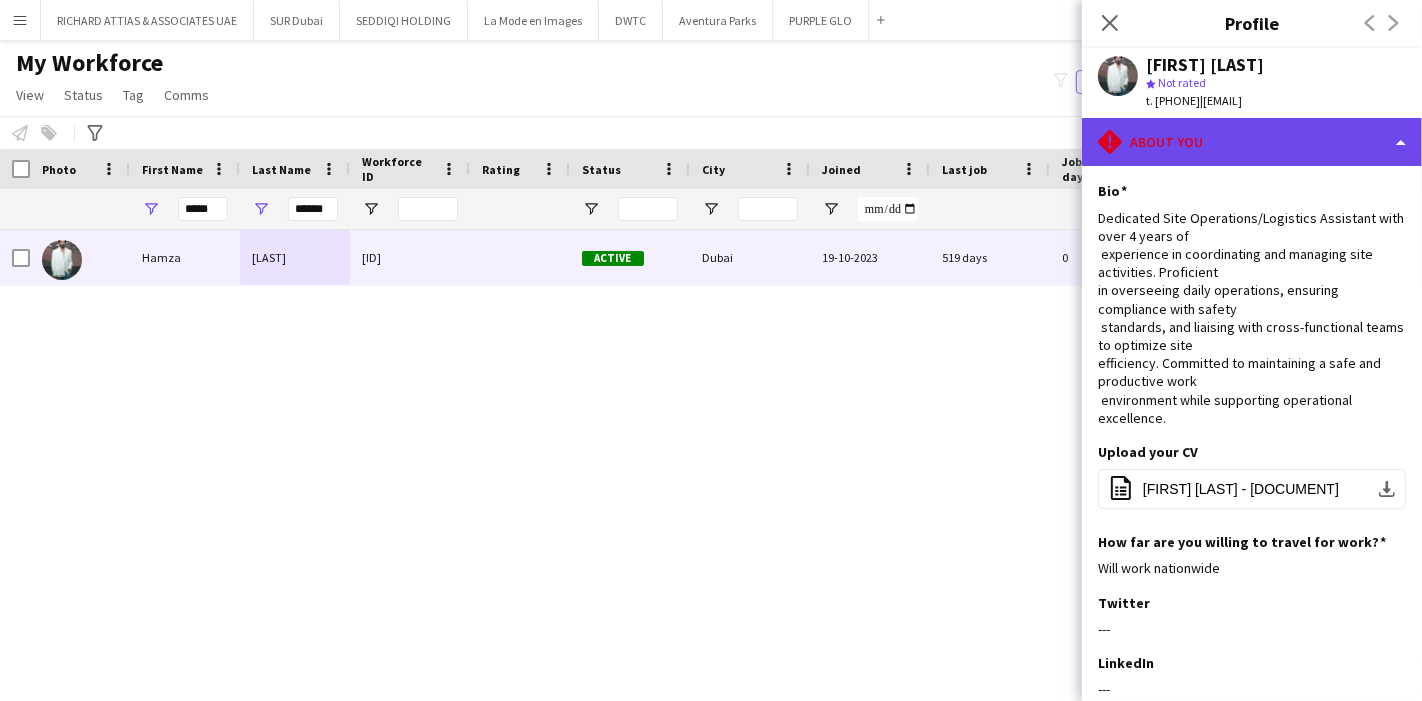 click on "rhombus-alert
About you" 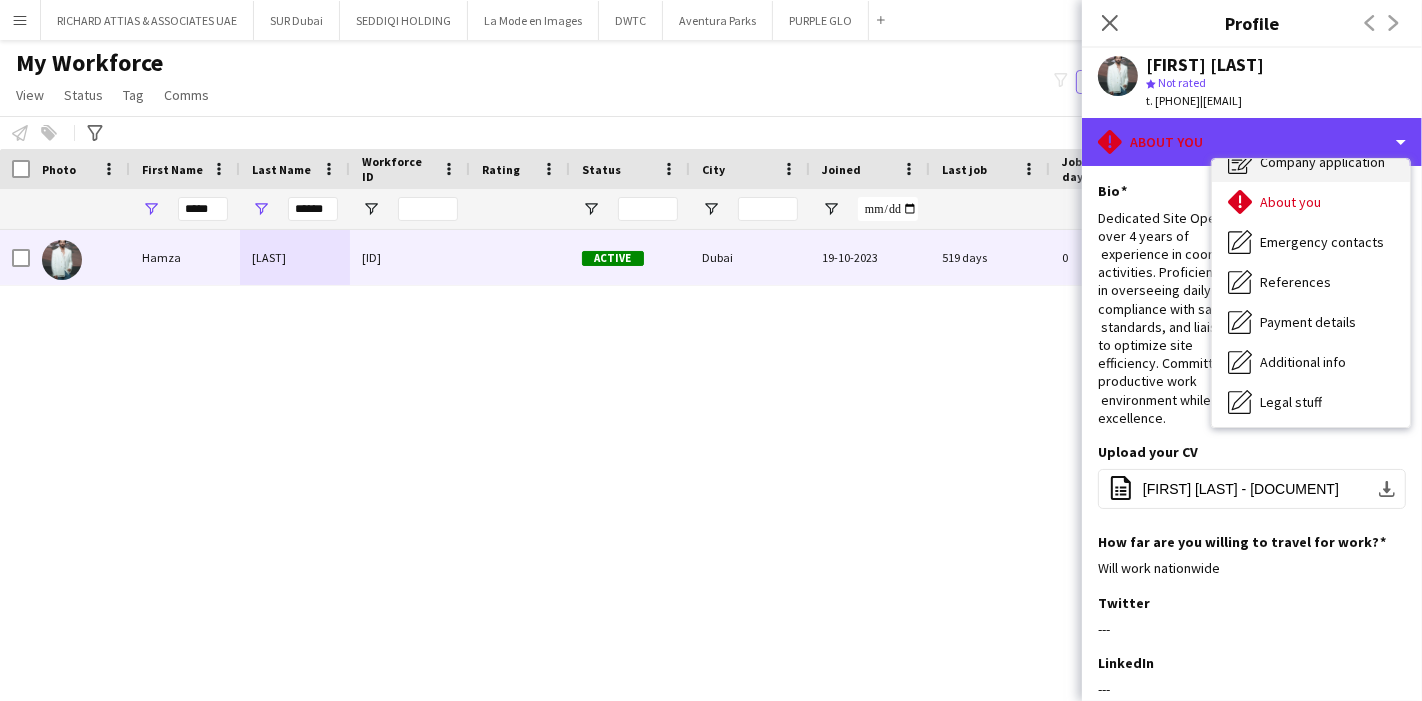 scroll, scrollTop: 0, scrollLeft: 0, axis: both 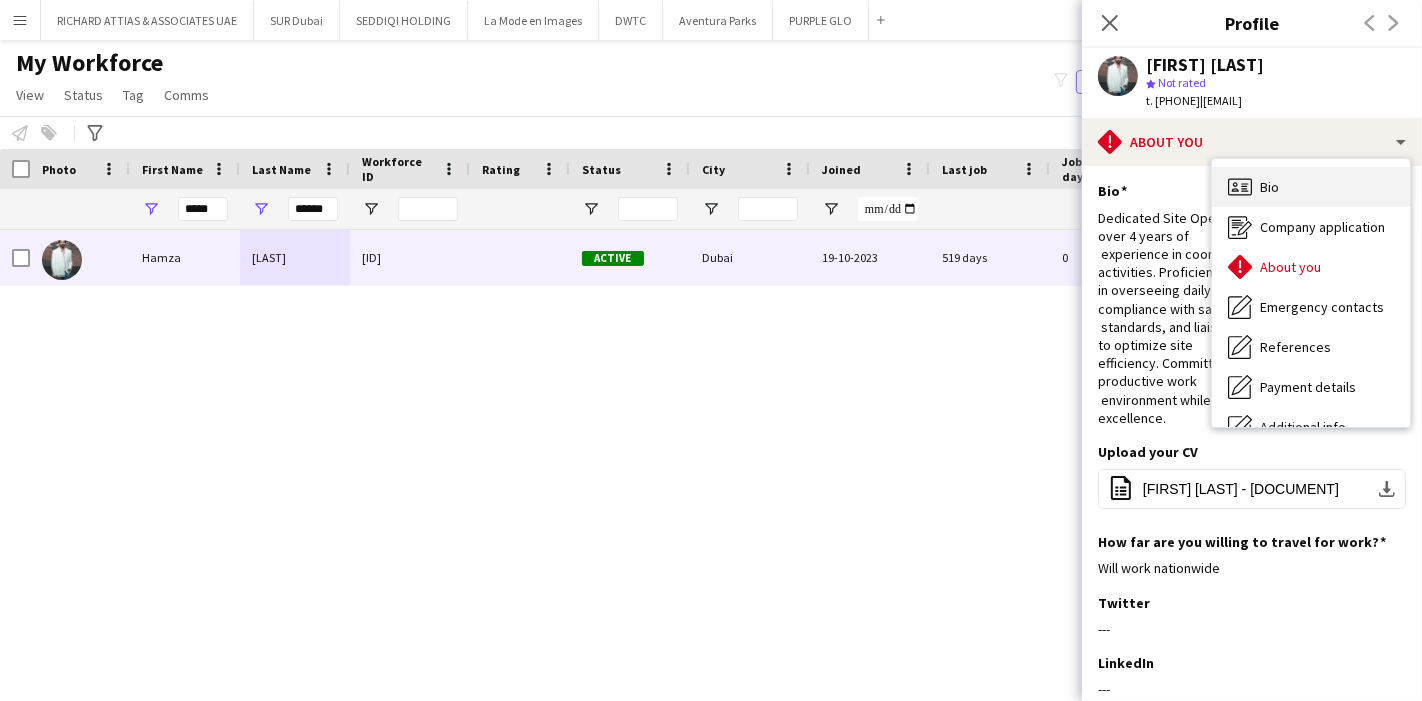 click on "Bio
Bio" at bounding box center (1311, 187) 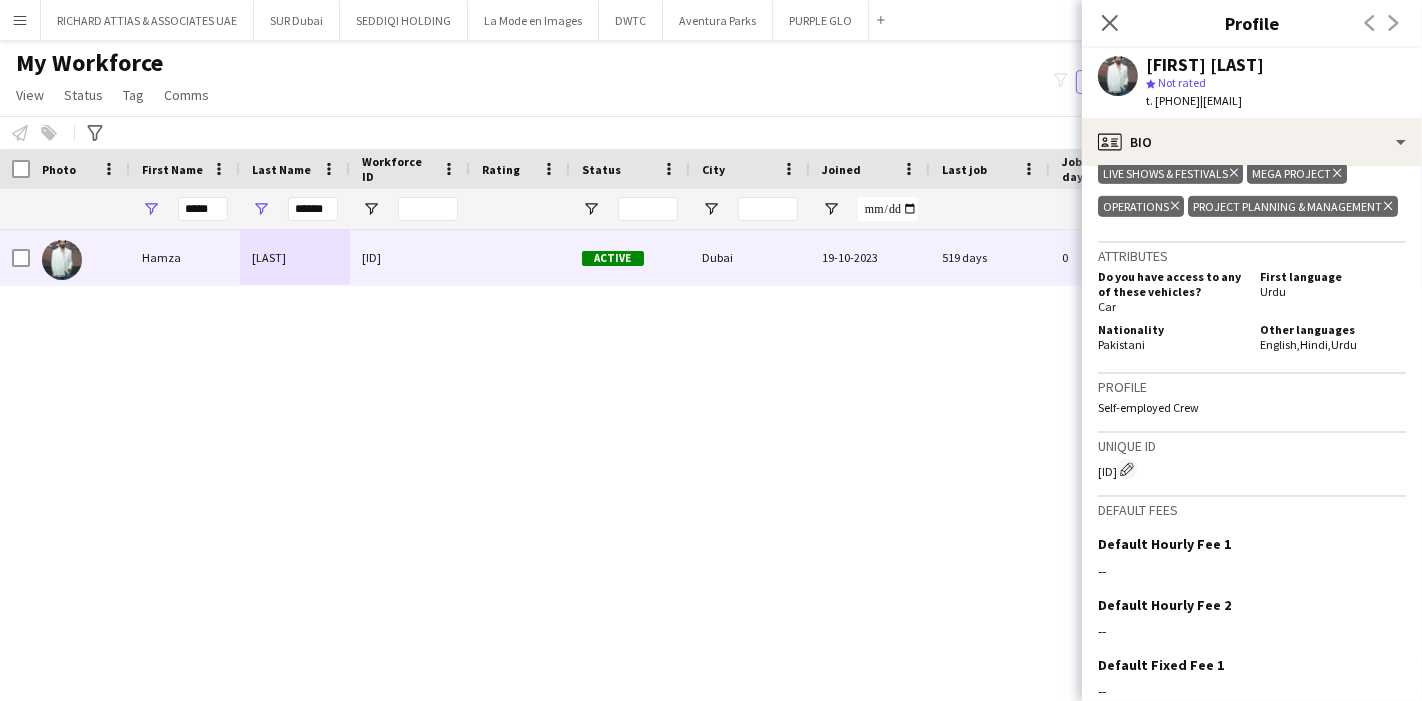 scroll, scrollTop: 1111, scrollLeft: 0, axis: vertical 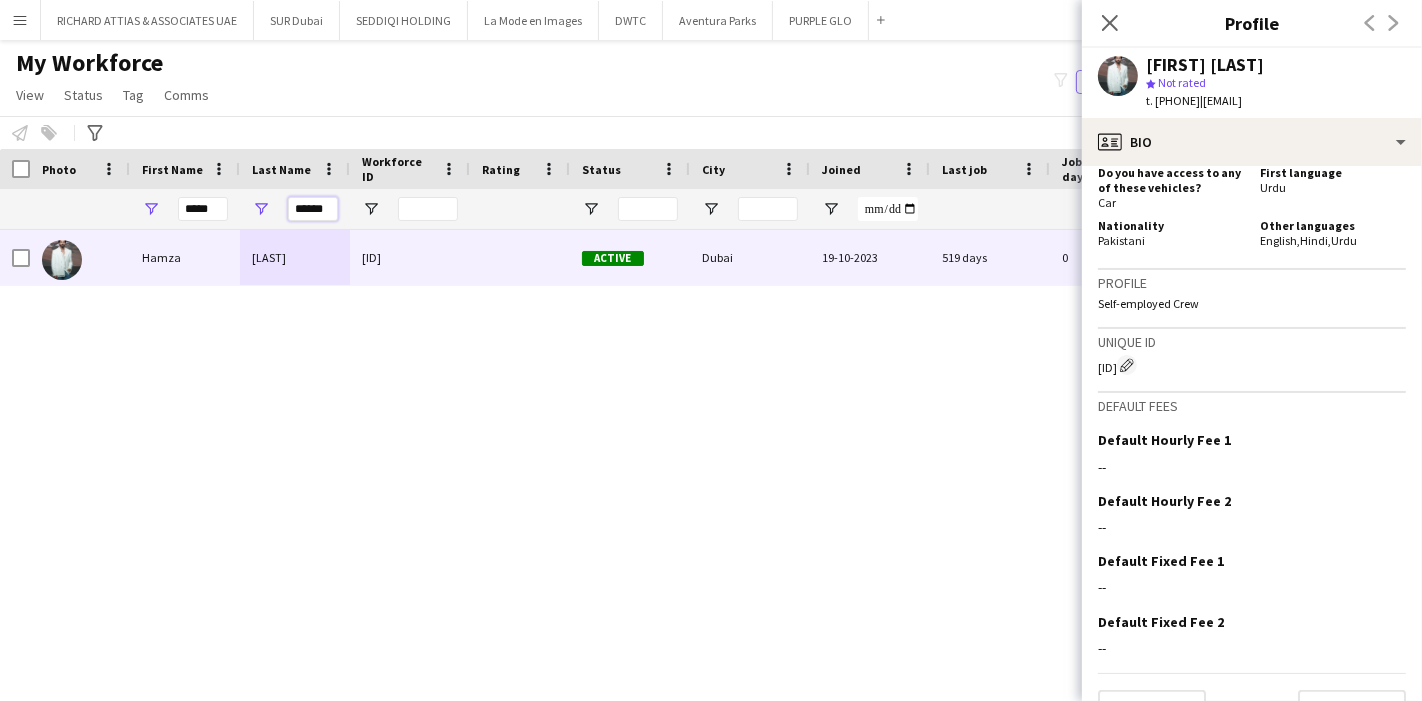 click on "******" at bounding box center (313, 209) 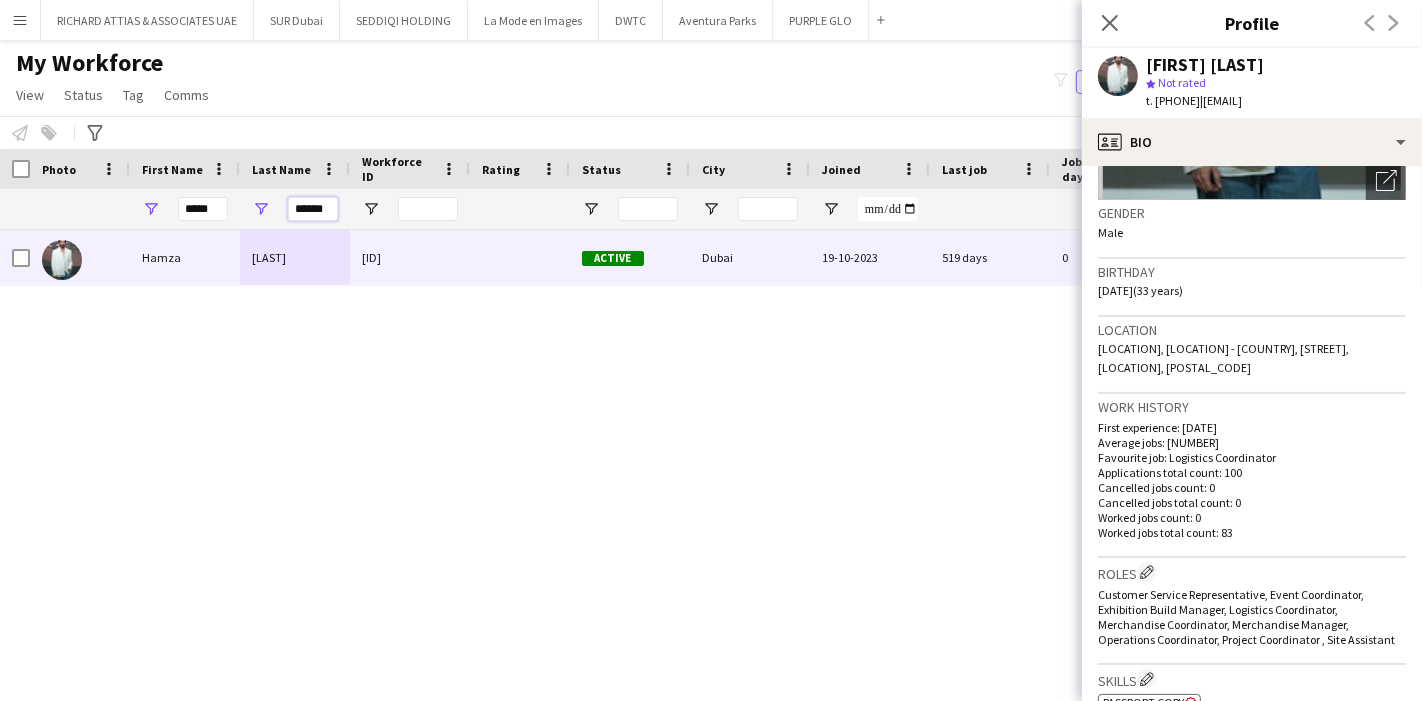 scroll, scrollTop: 555, scrollLeft: 0, axis: vertical 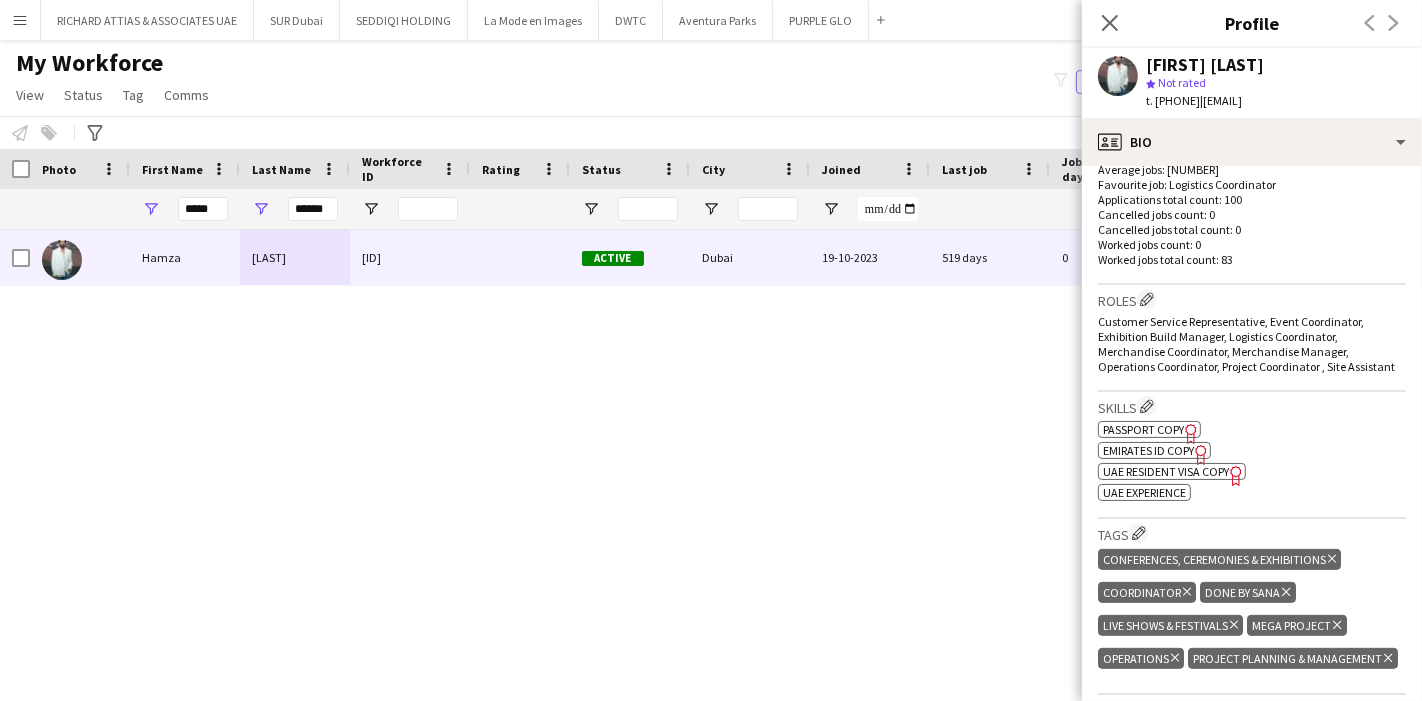click on "UAE Resident Visa copy" 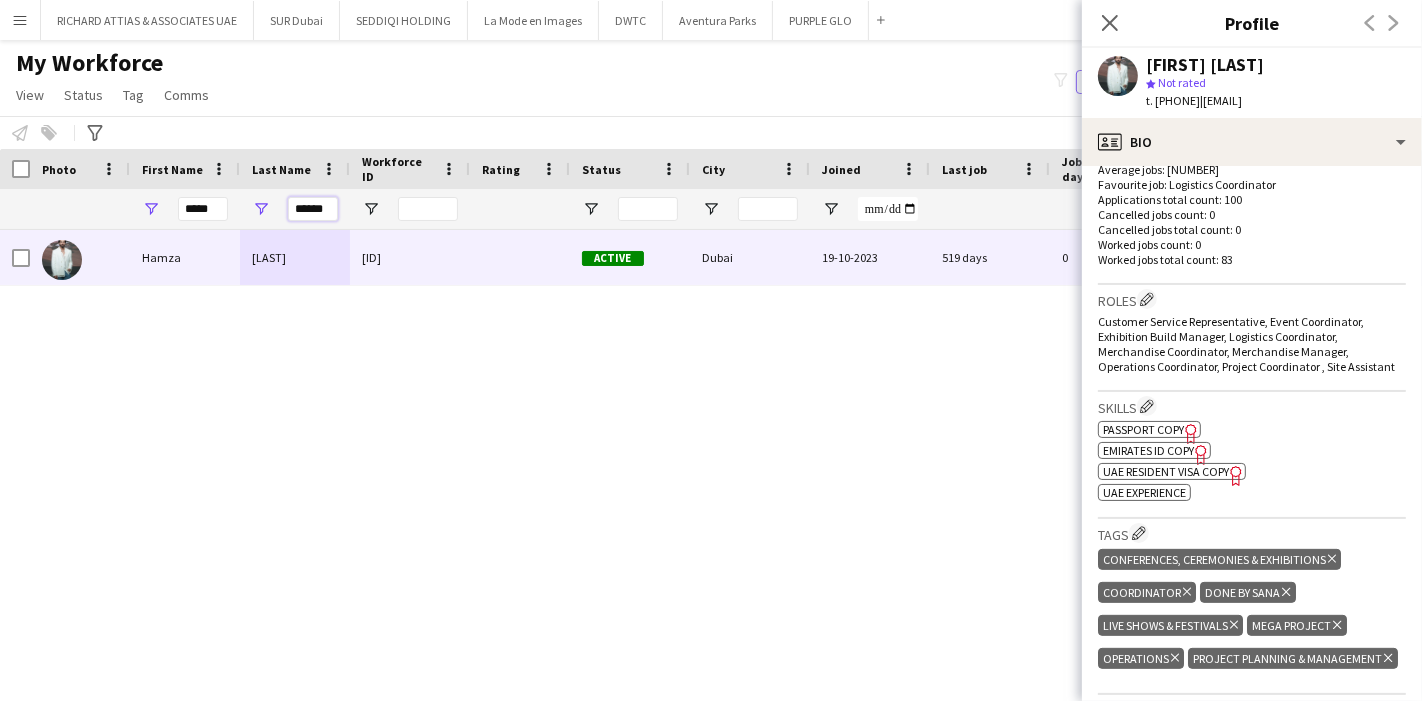 click on "******" at bounding box center (313, 209) 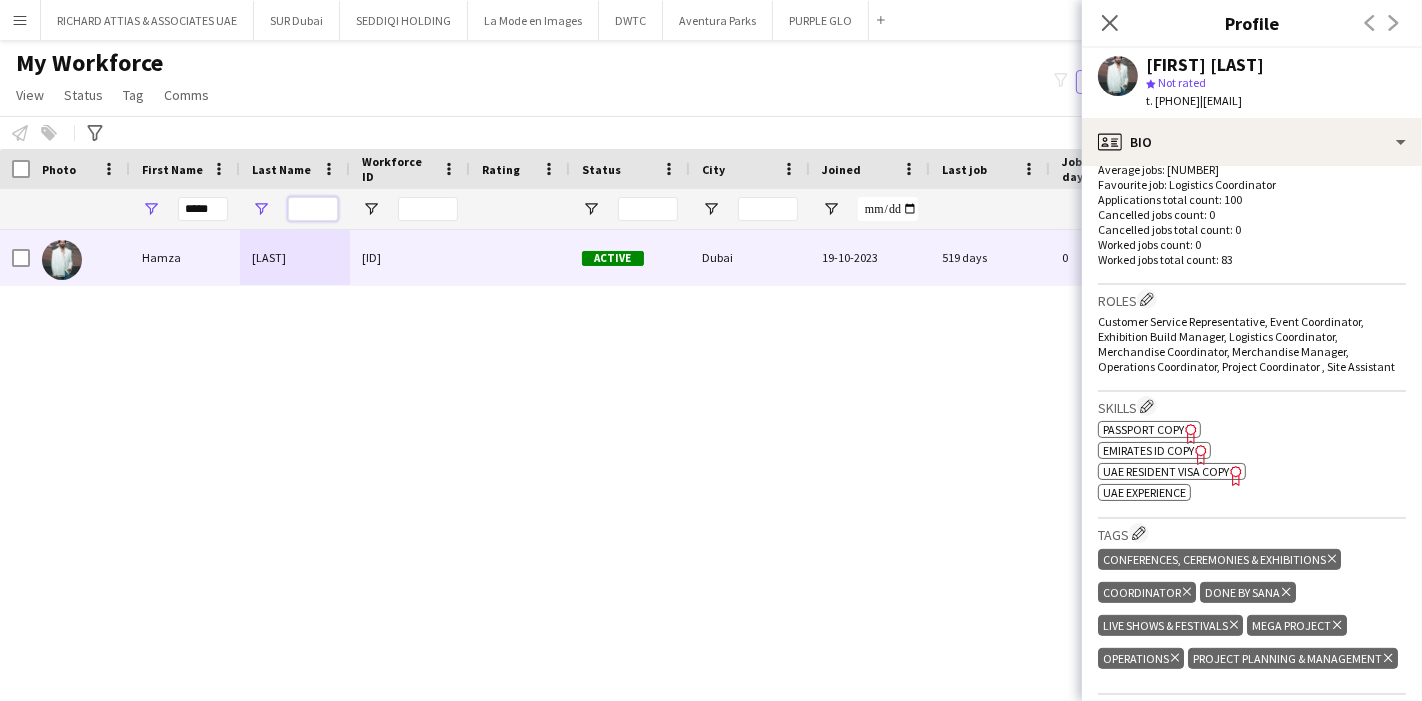 type 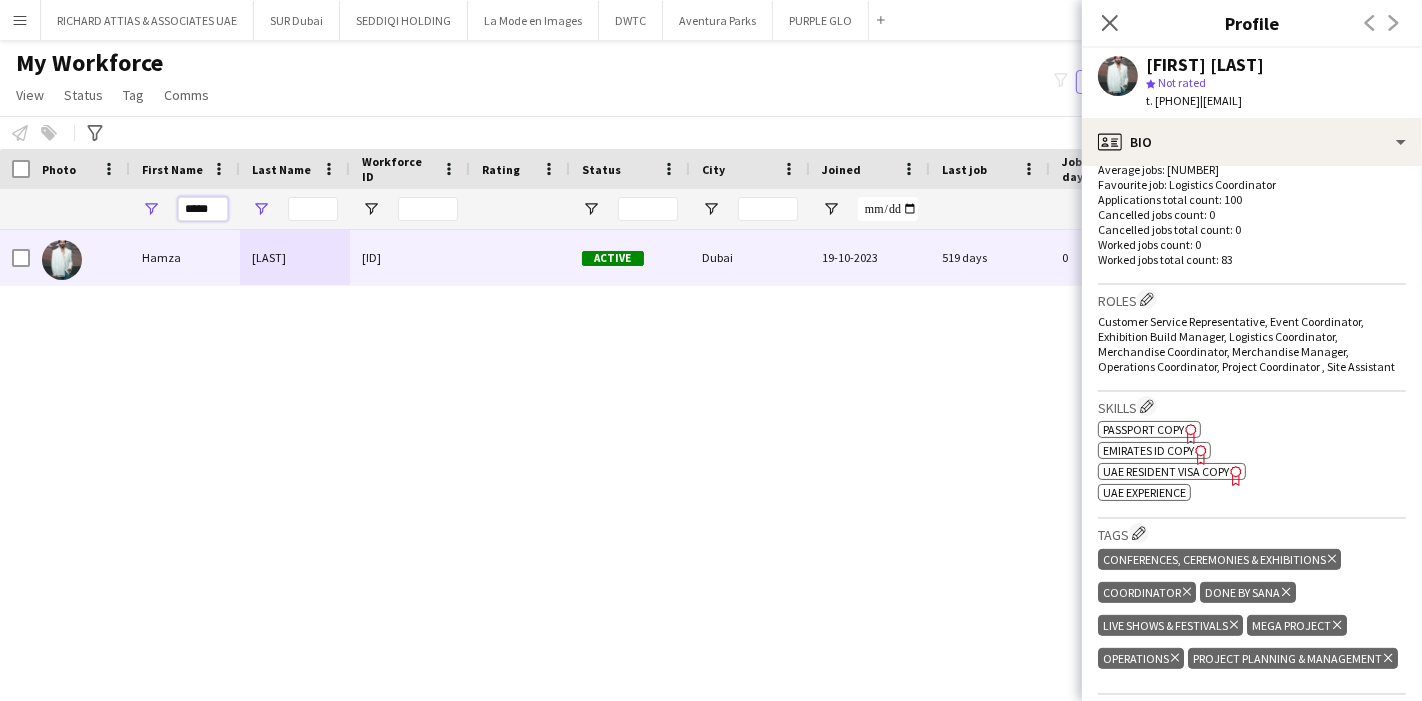 click on "*****" at bounding box center [203, 209] 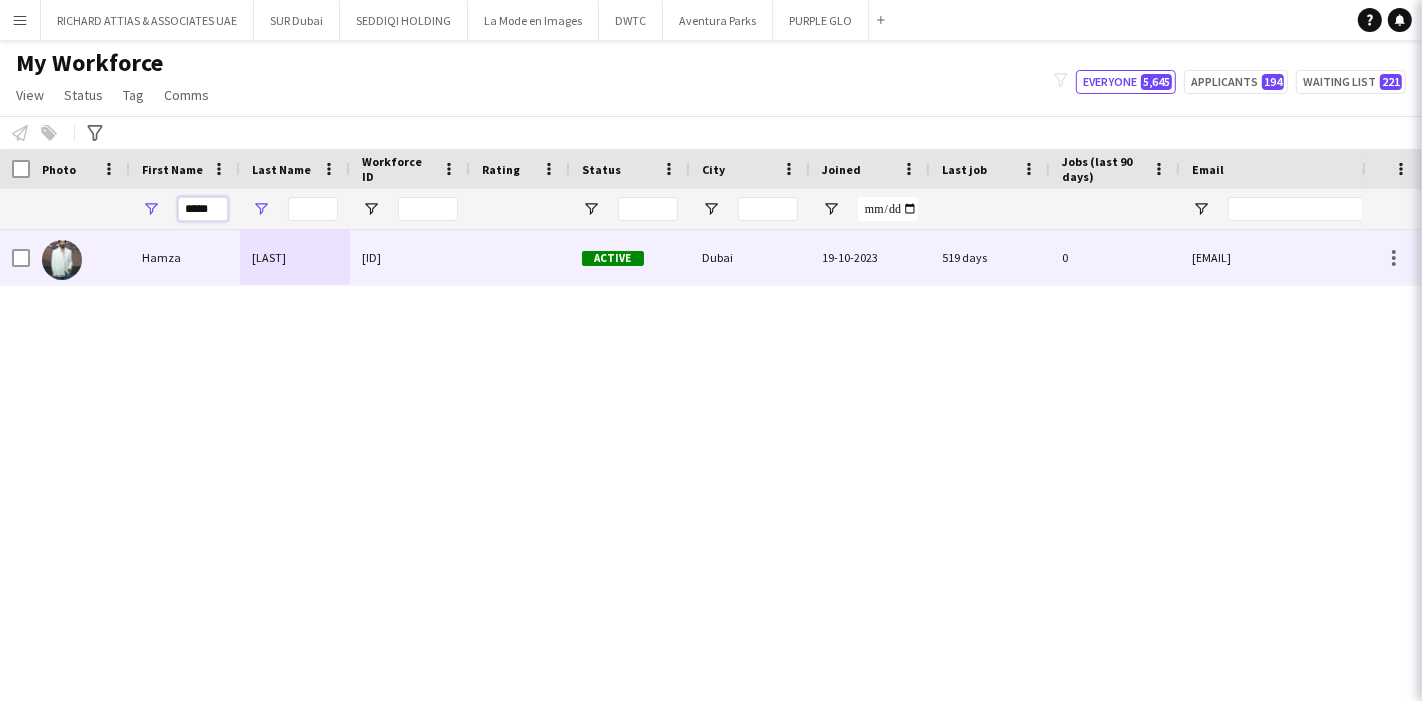 click on "*****" at bounding box center (203, 209) 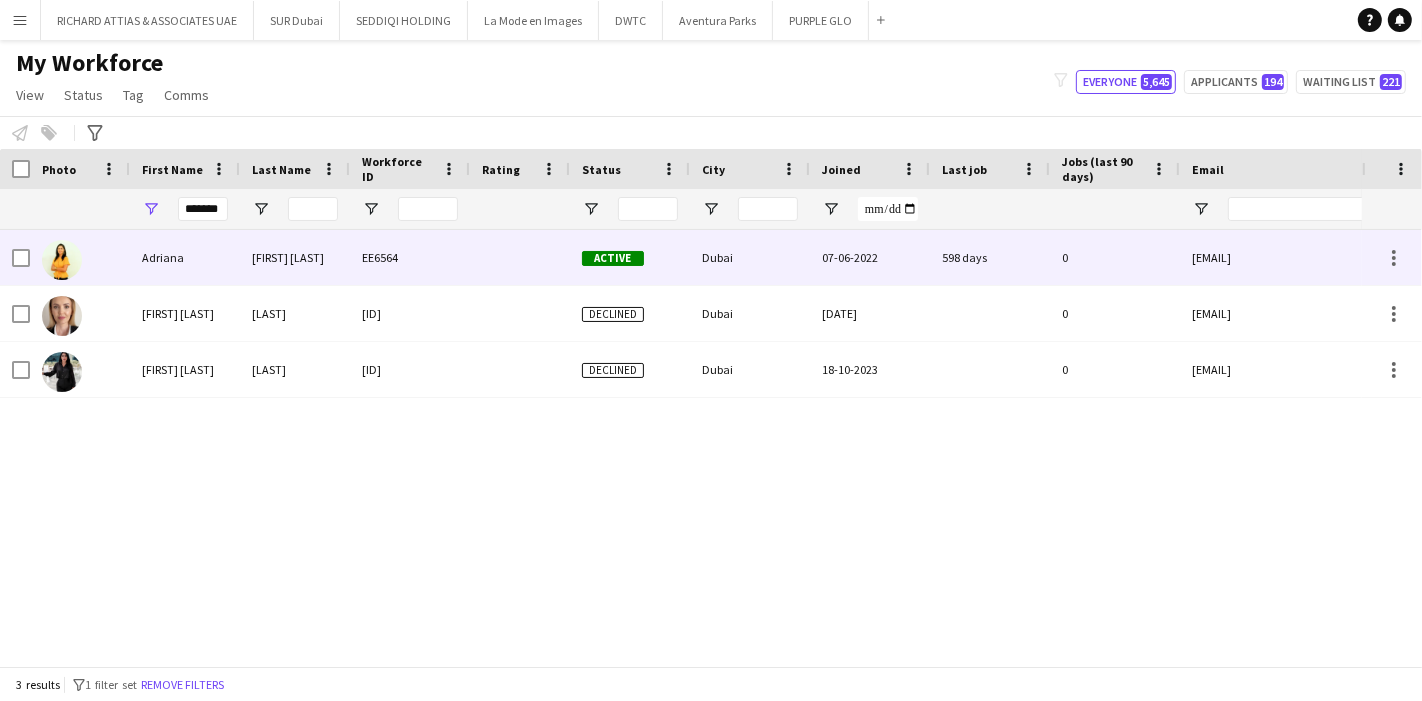 click on "Adriana" at bounding box center (185, 257) 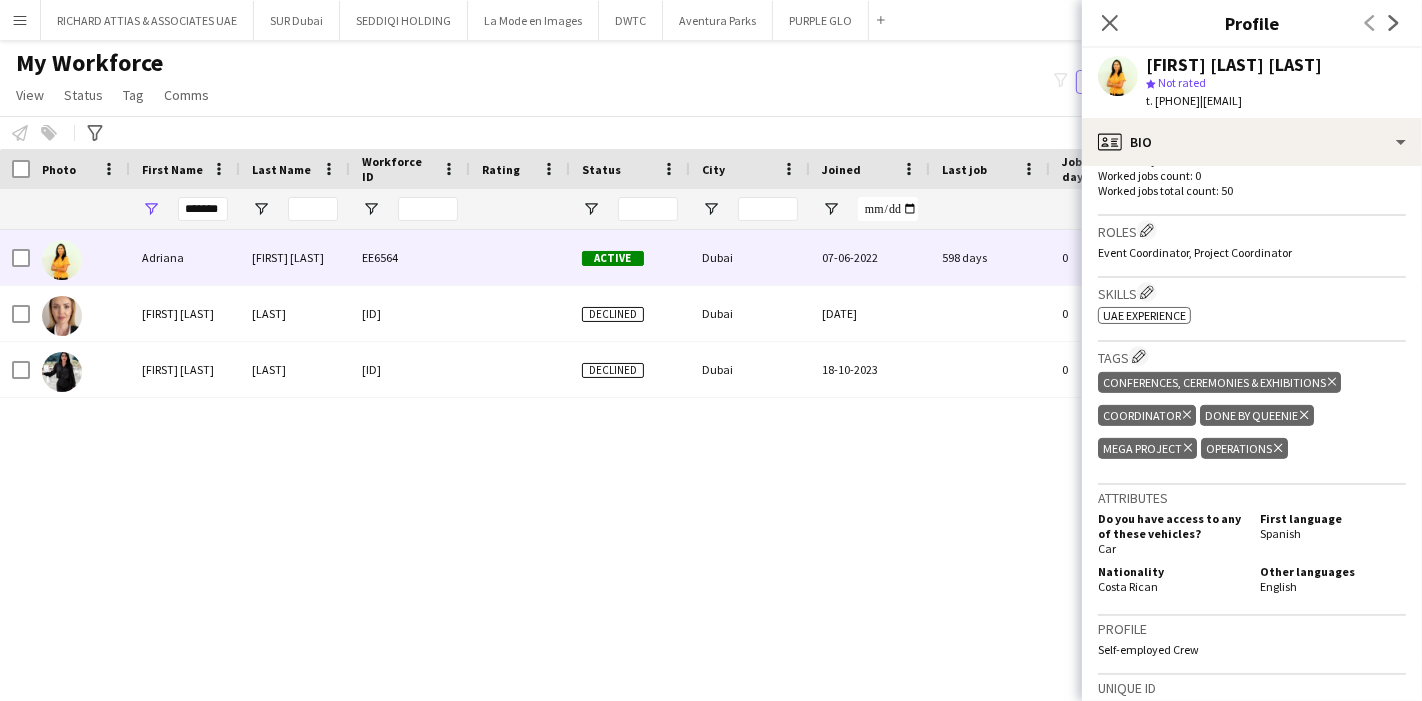 scroll, scrollTop: 666, scrollLeft: 0, axis: vertical 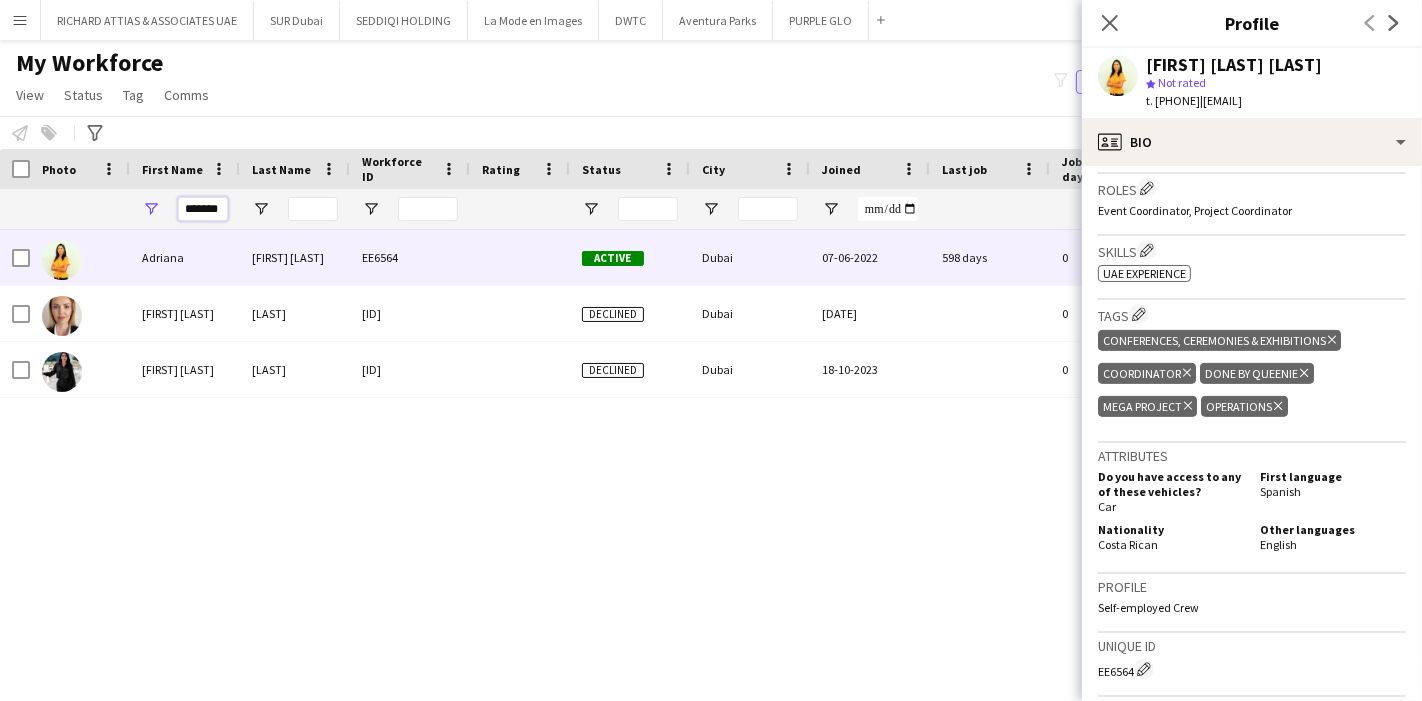 click on "*******" at bounding box center [203, 209] 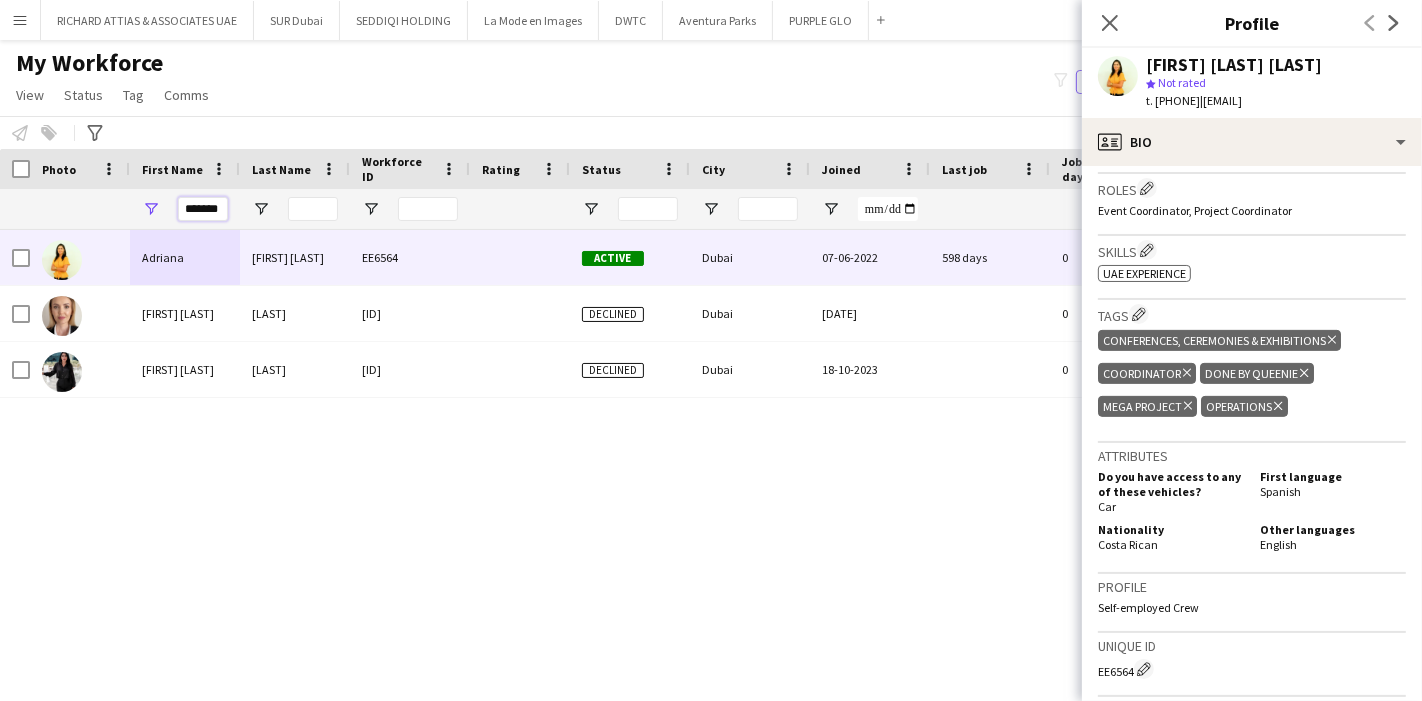click on "*******" at bounding box center (203, 209) 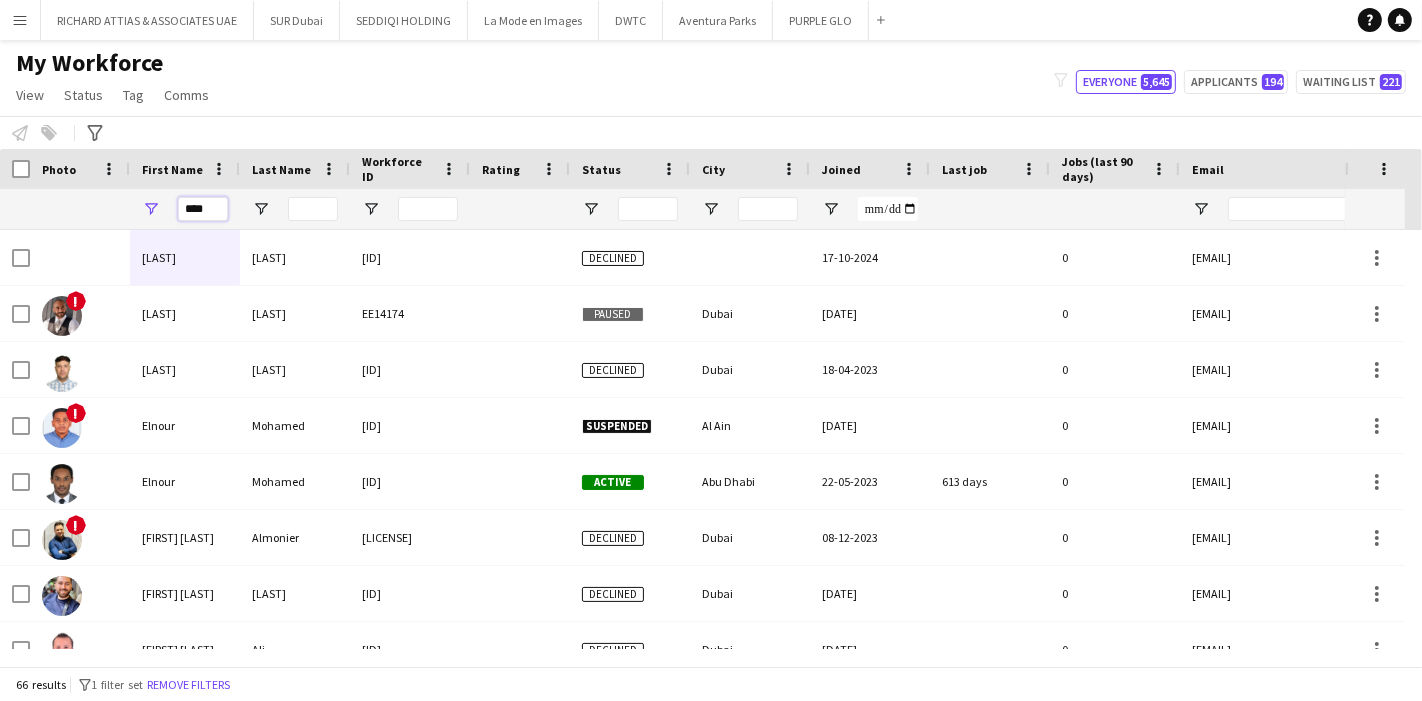 type on "****" 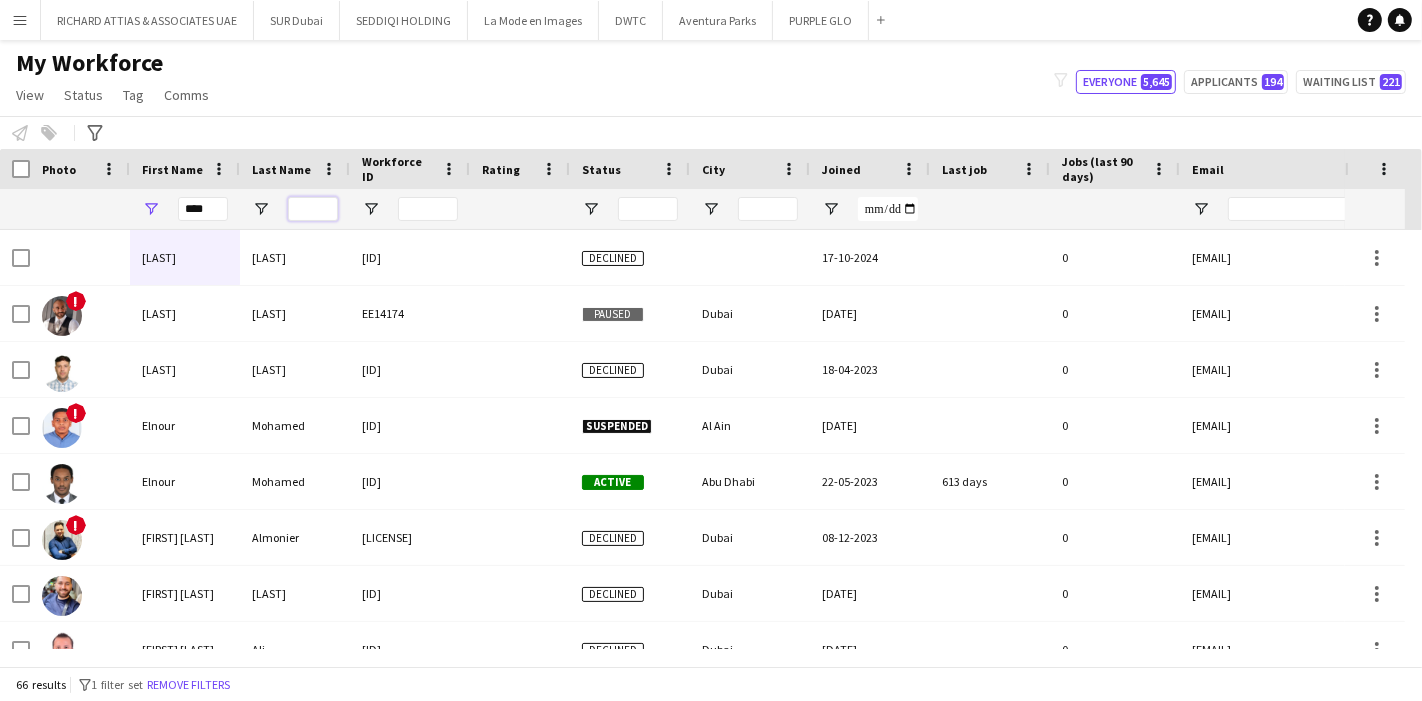 click at bounding box center (313, 209) 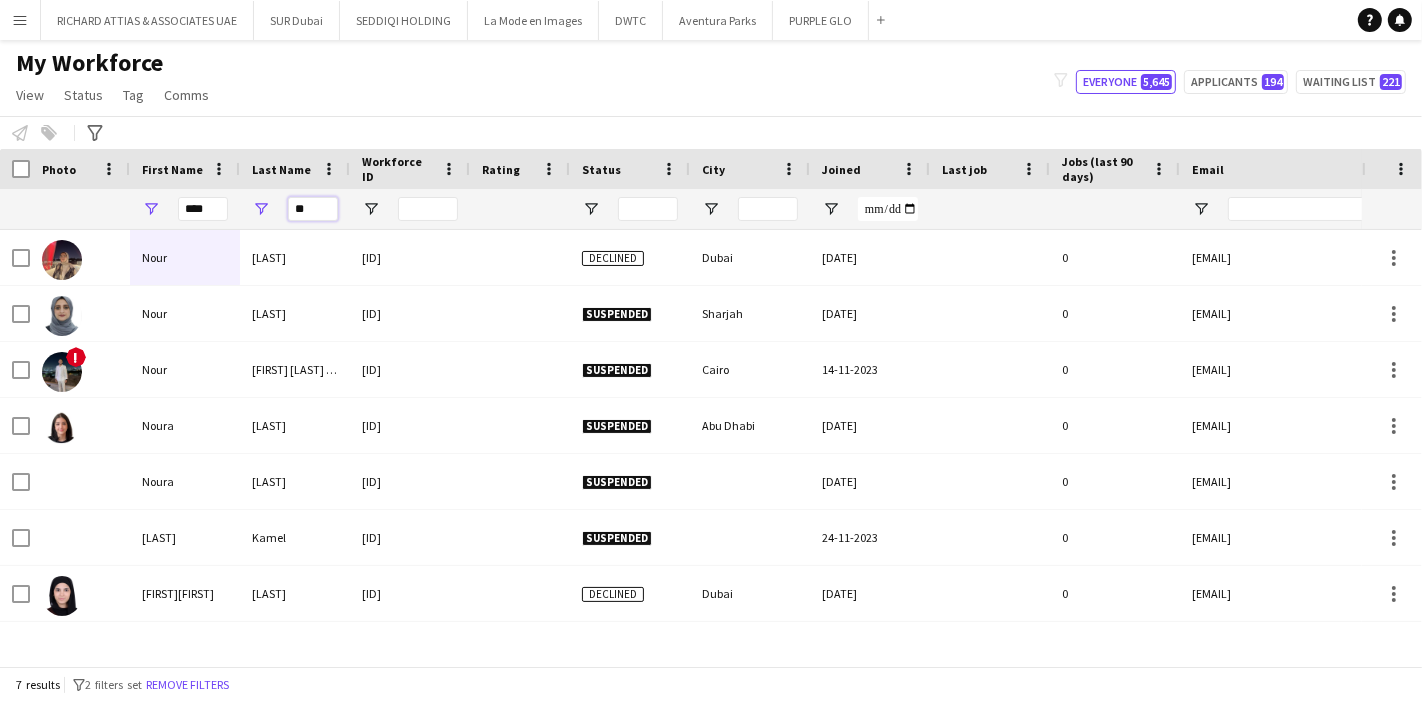 type on "**" 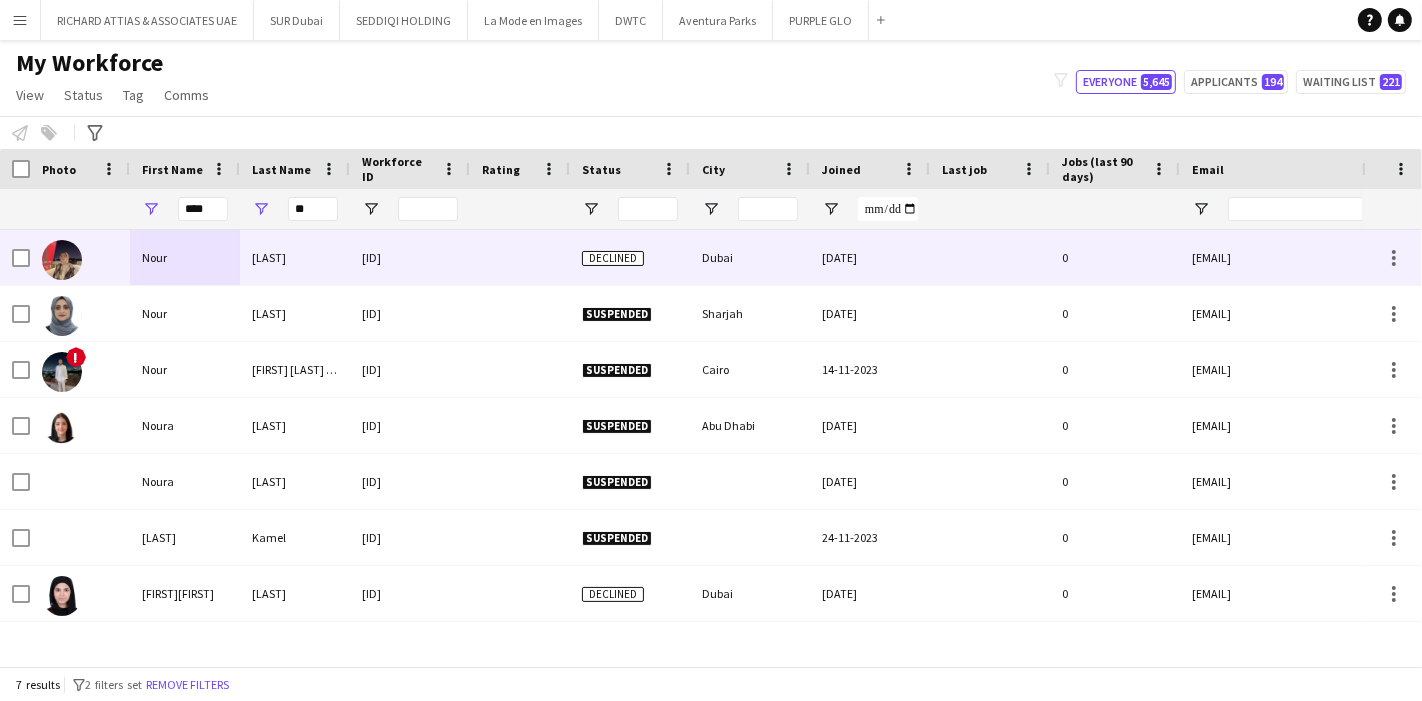 click on "Nour" at bounding box center (185, 257) 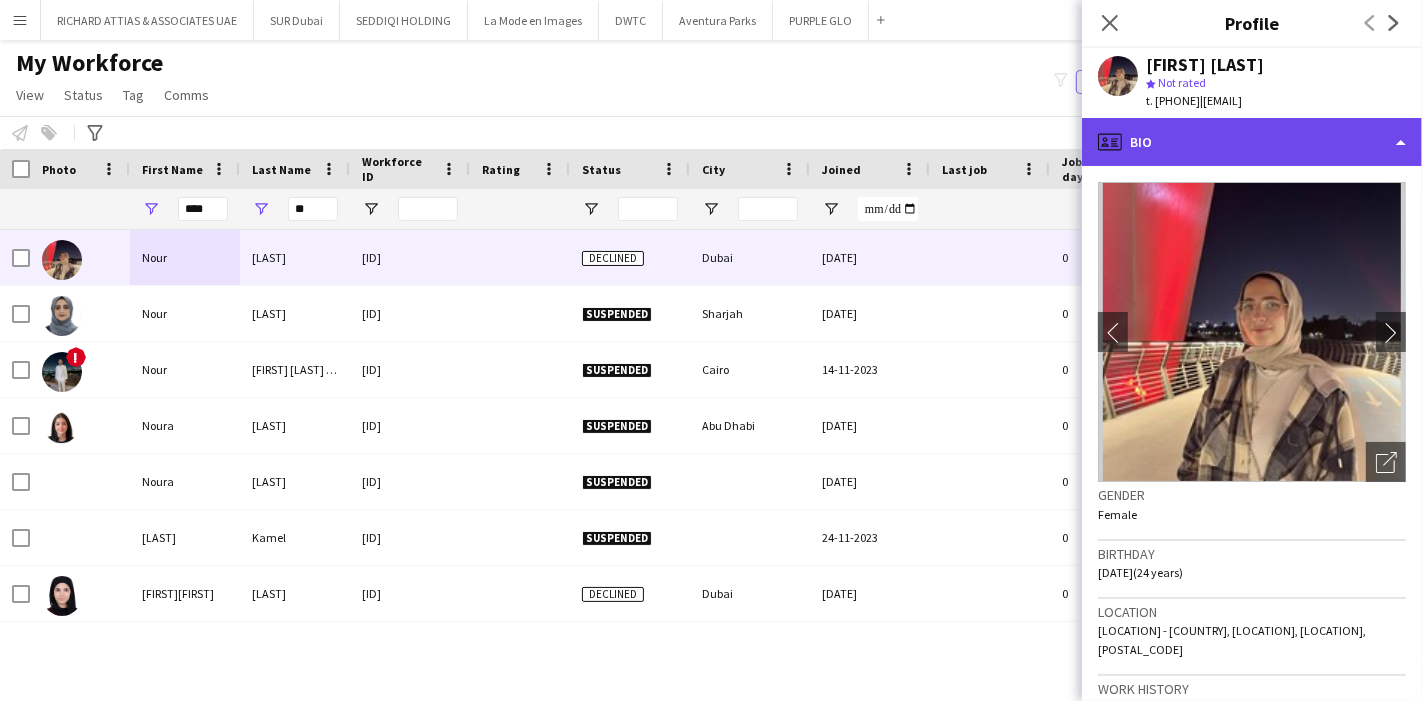 click on "profile
Bio" 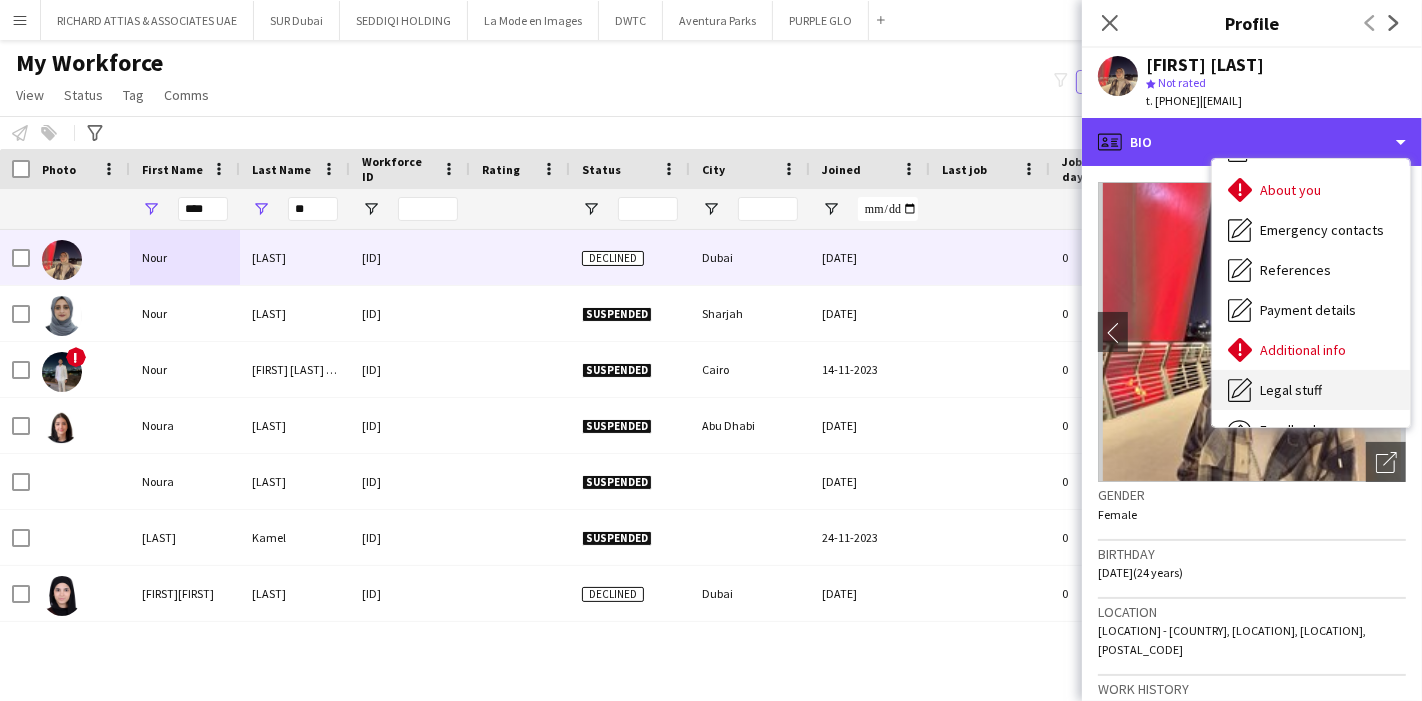 scroll, scrollTop: 147, scrollLeft: 0, axis: vertical 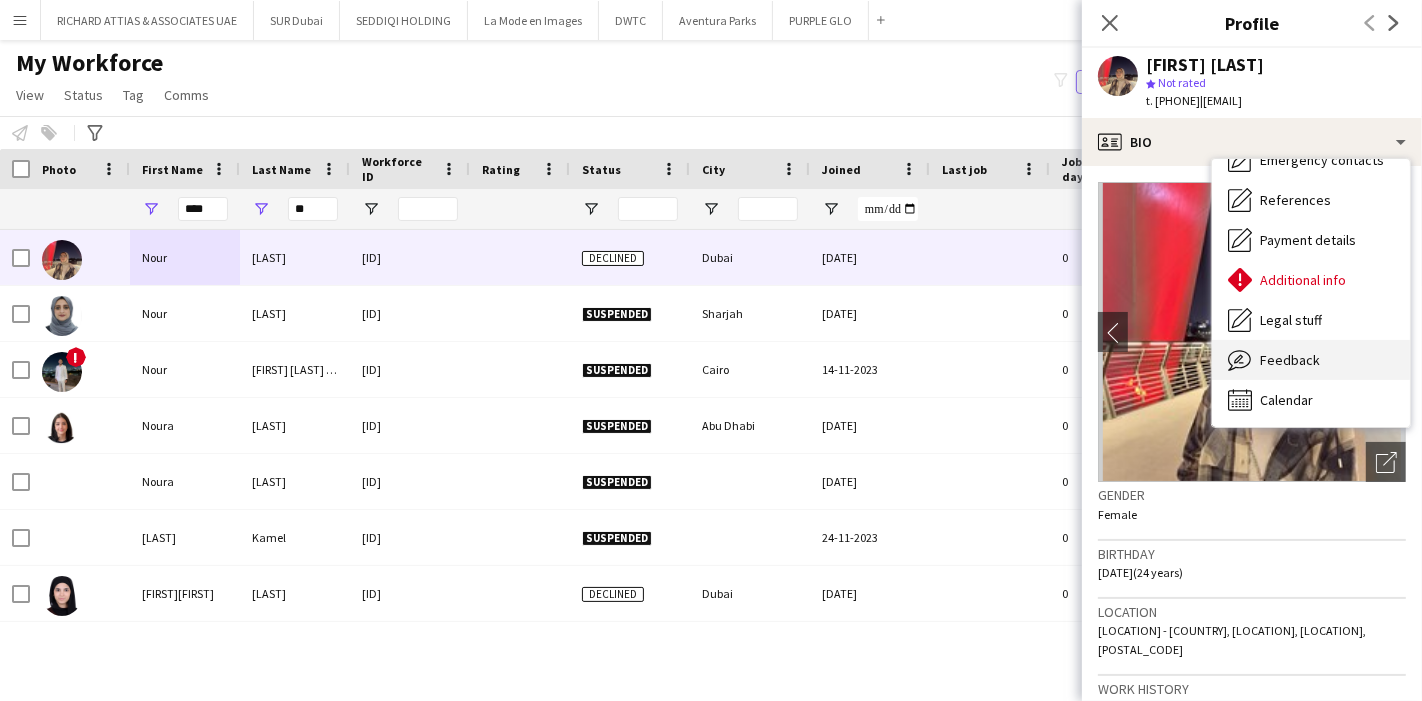 click on "Feedback" at bounding box center (1290, 360) 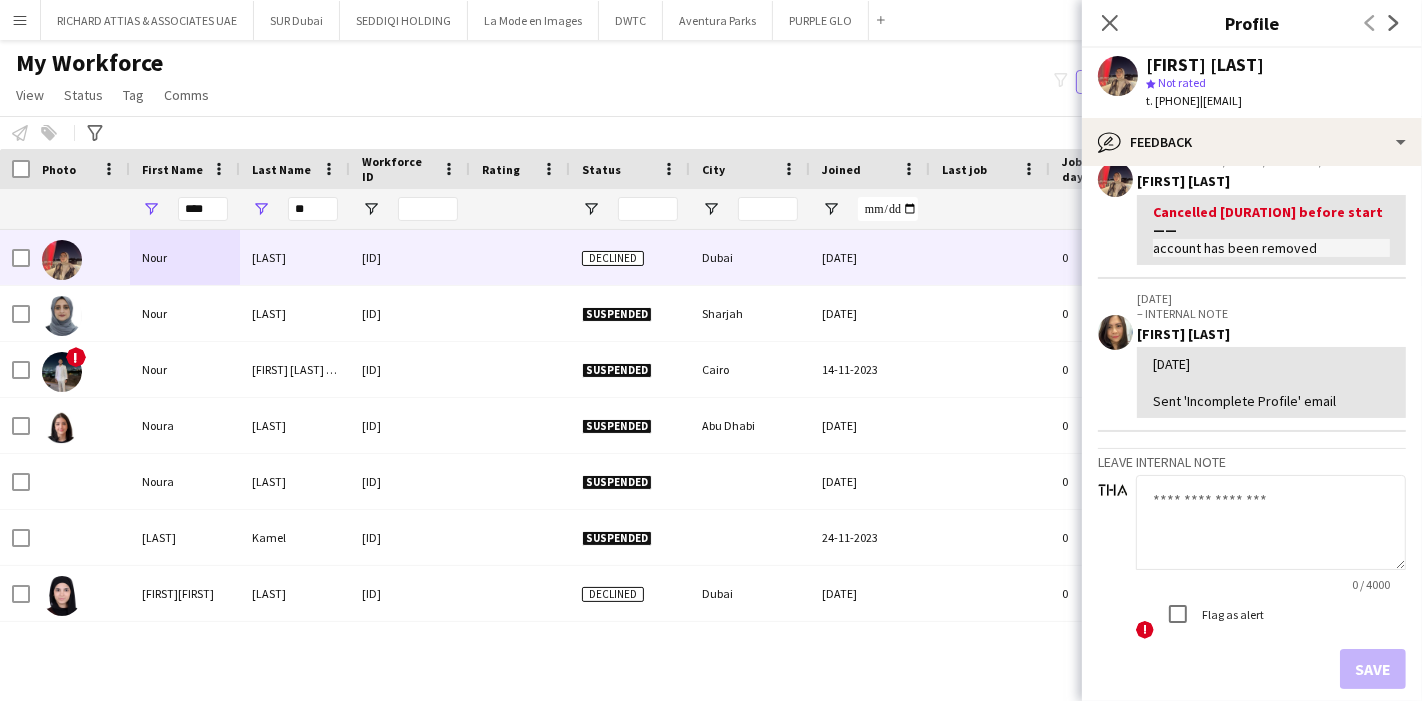 scroll, scrollTop: 215, scrollLeft: 0, axis: vertical 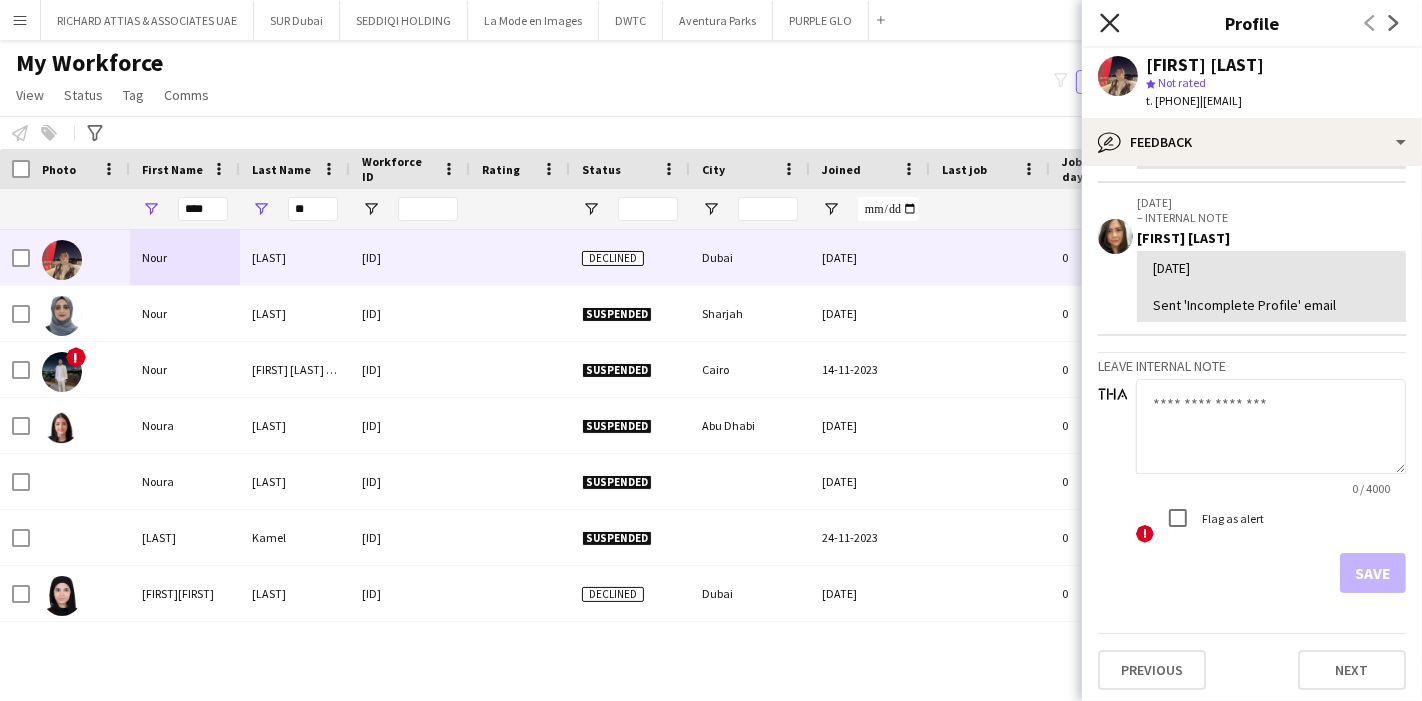 click 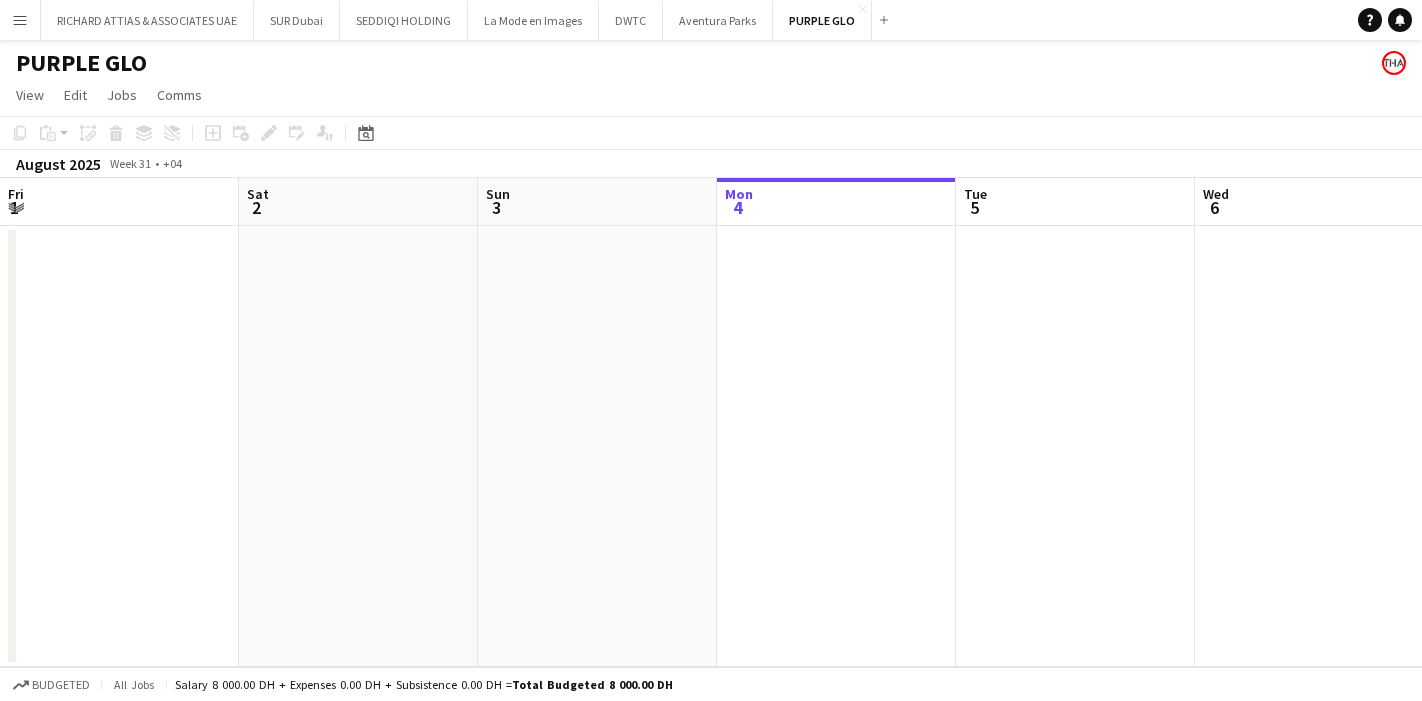scroll, scrollTop: 0, scrollLeft: 0, axis: both 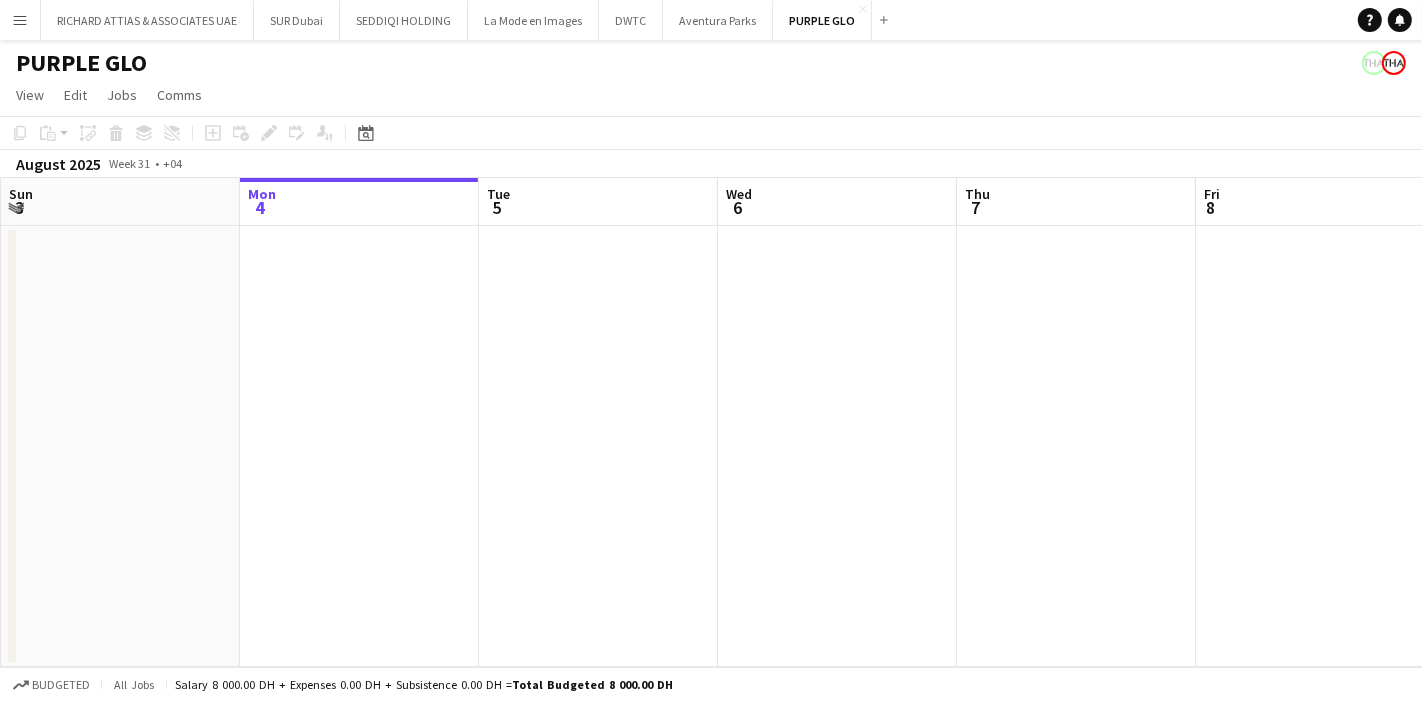 click on "Menu" at bounding box center [20, 20] 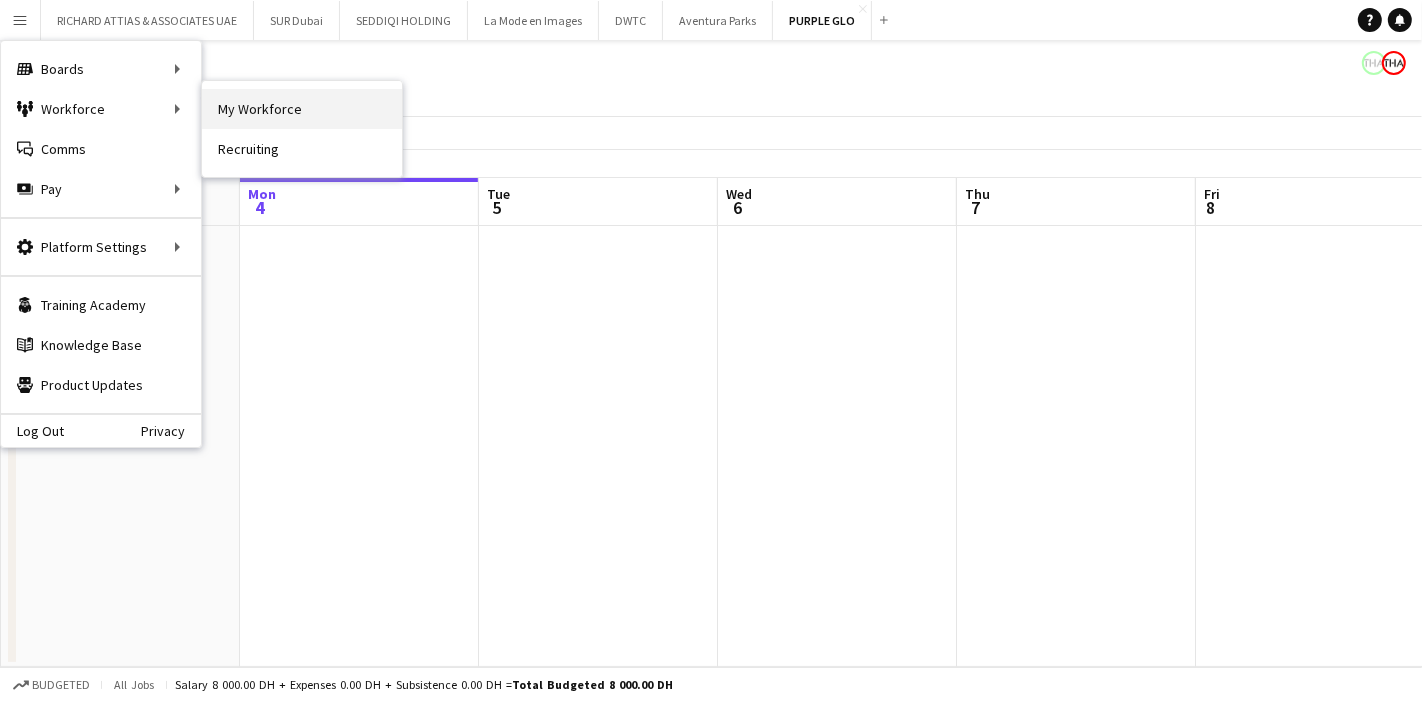 click on "My Workforce" at bounding box center (302, 109) 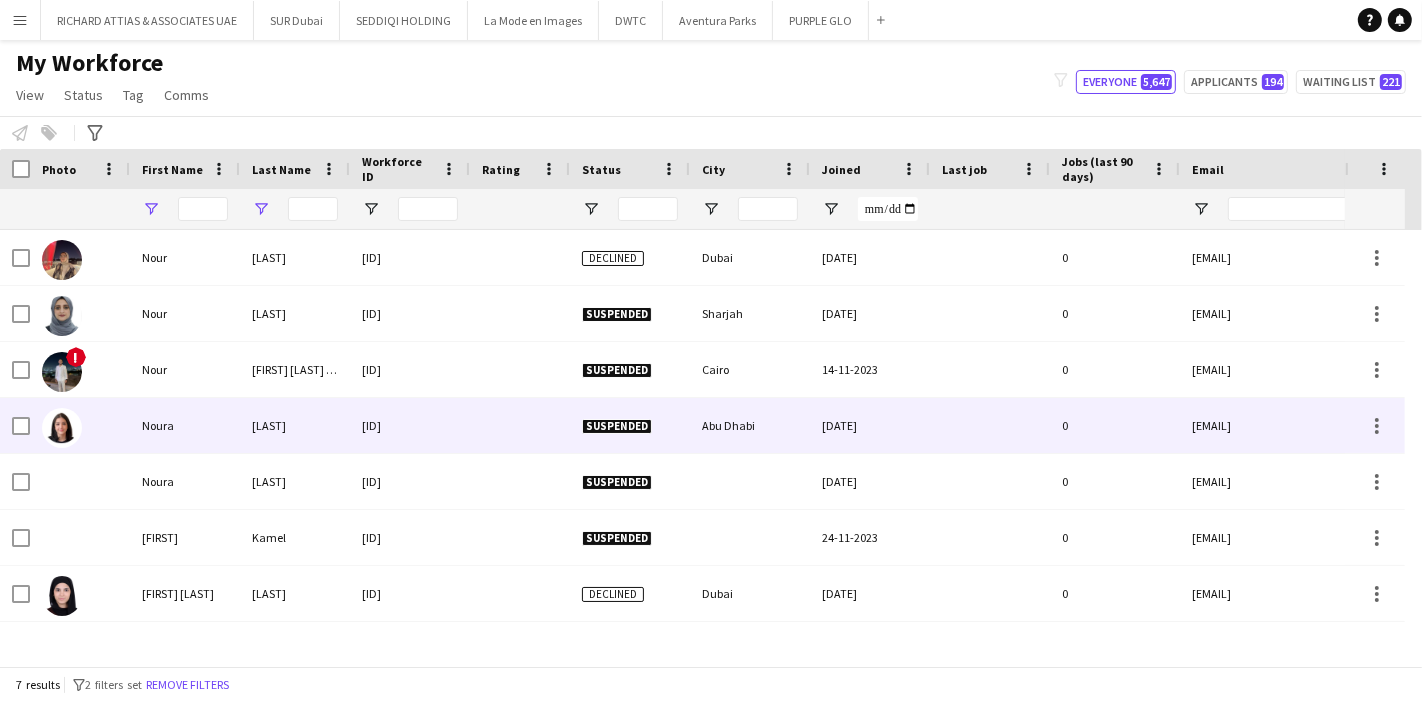 type on "****" 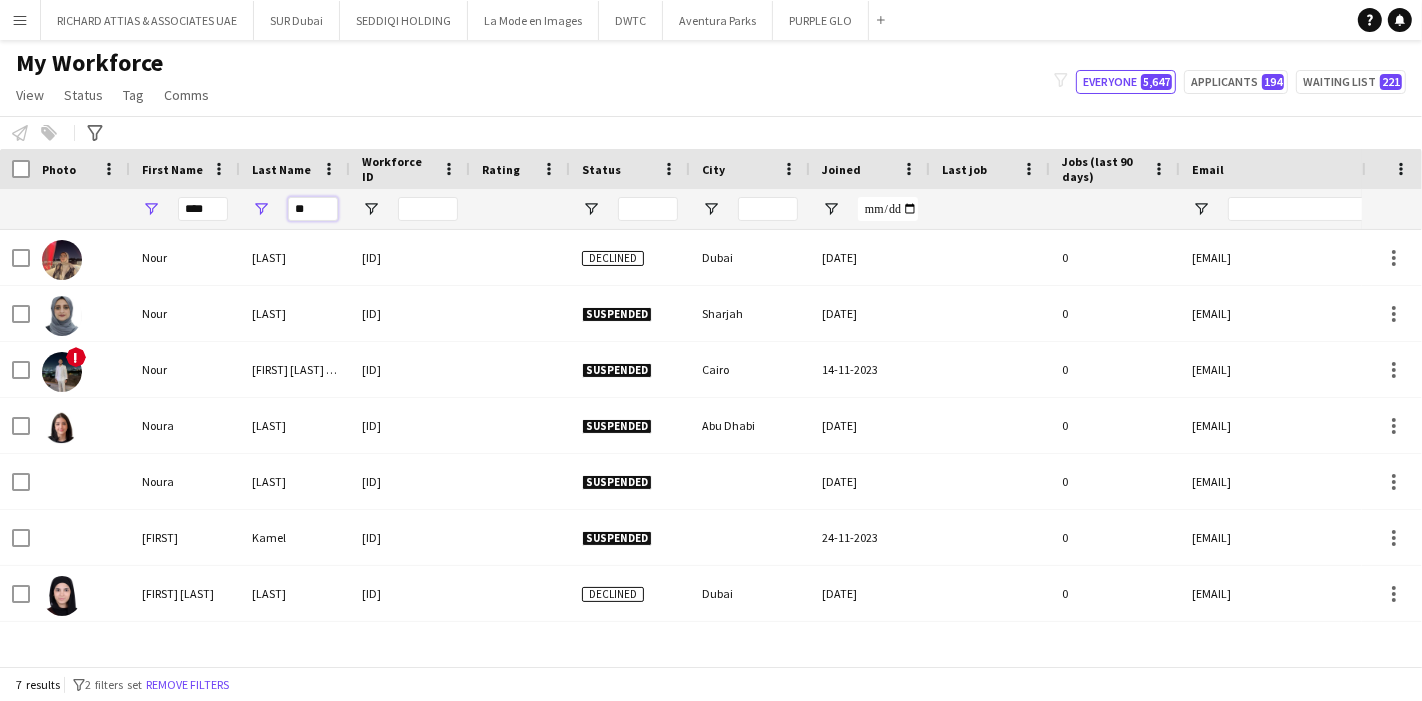 click on "**" at bounding box center [313, 209] 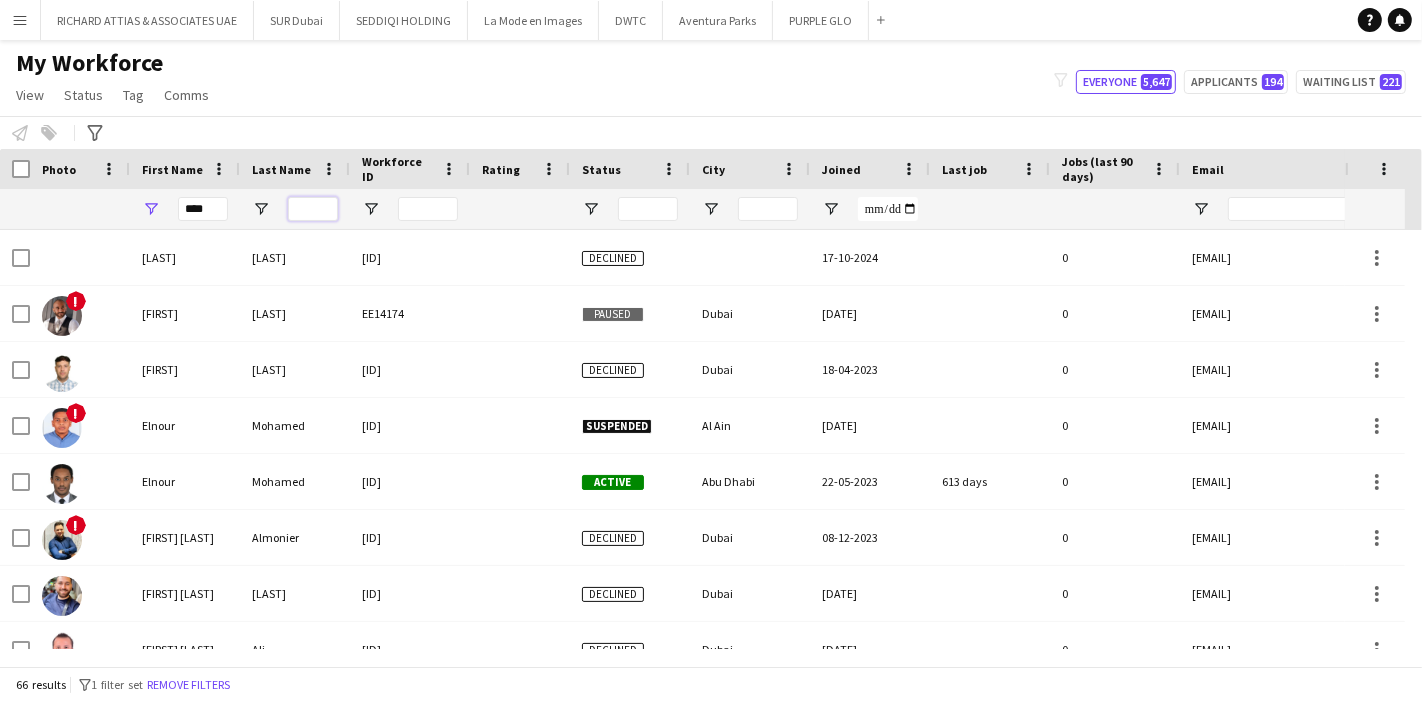 type 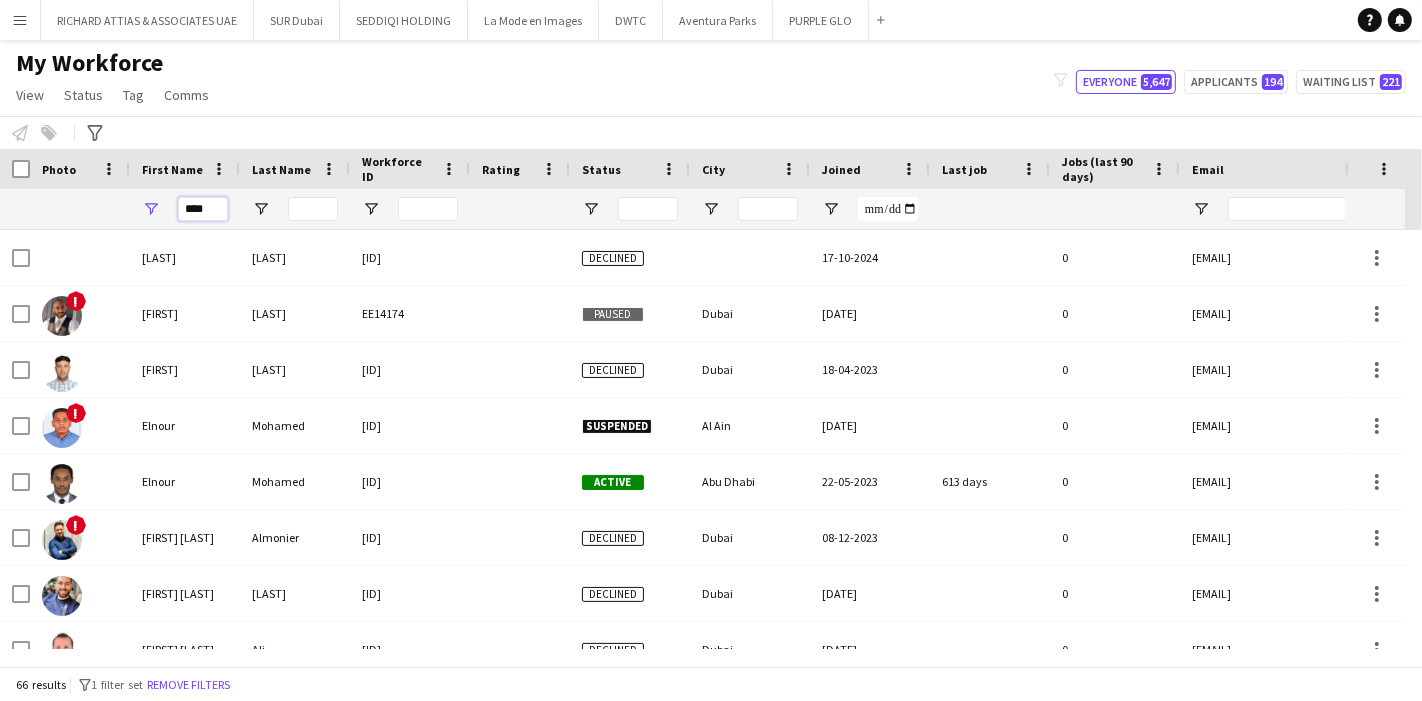 click on "****" at bounding box center [203, 209] 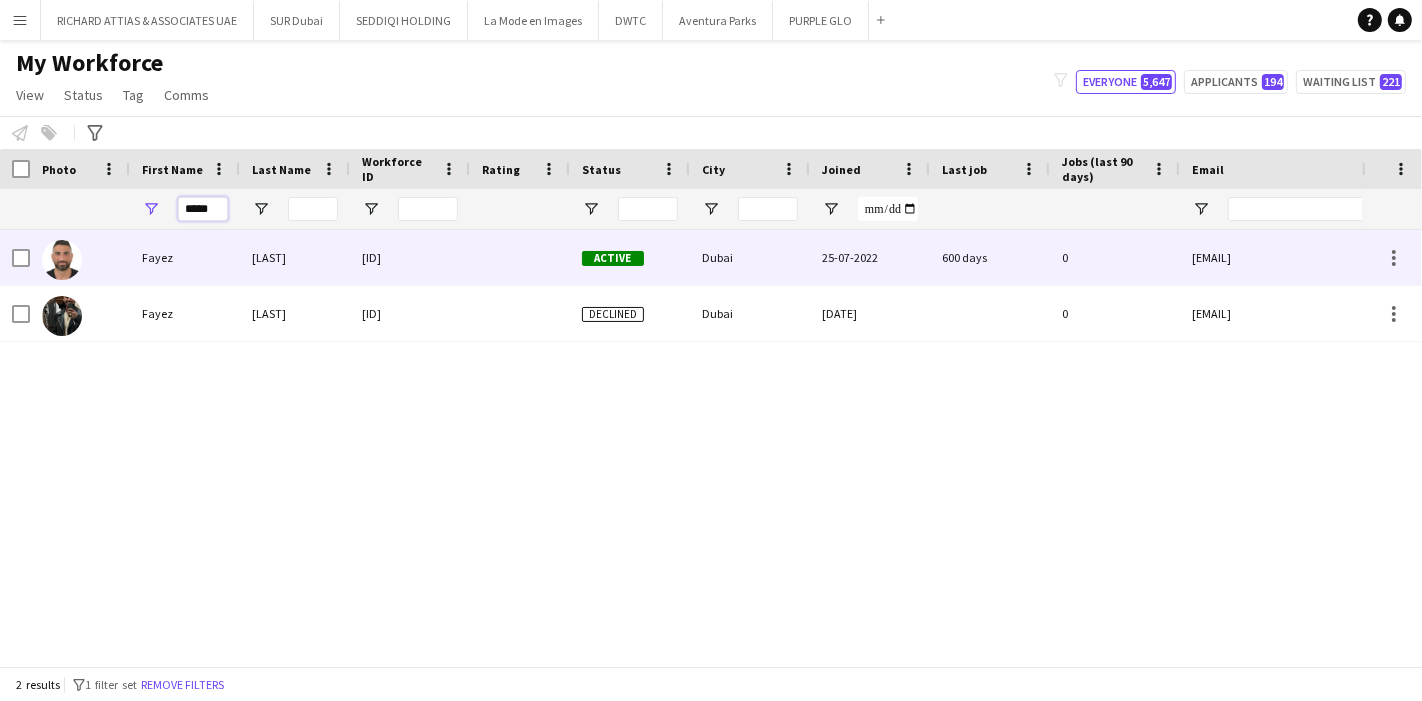 type on "*****" 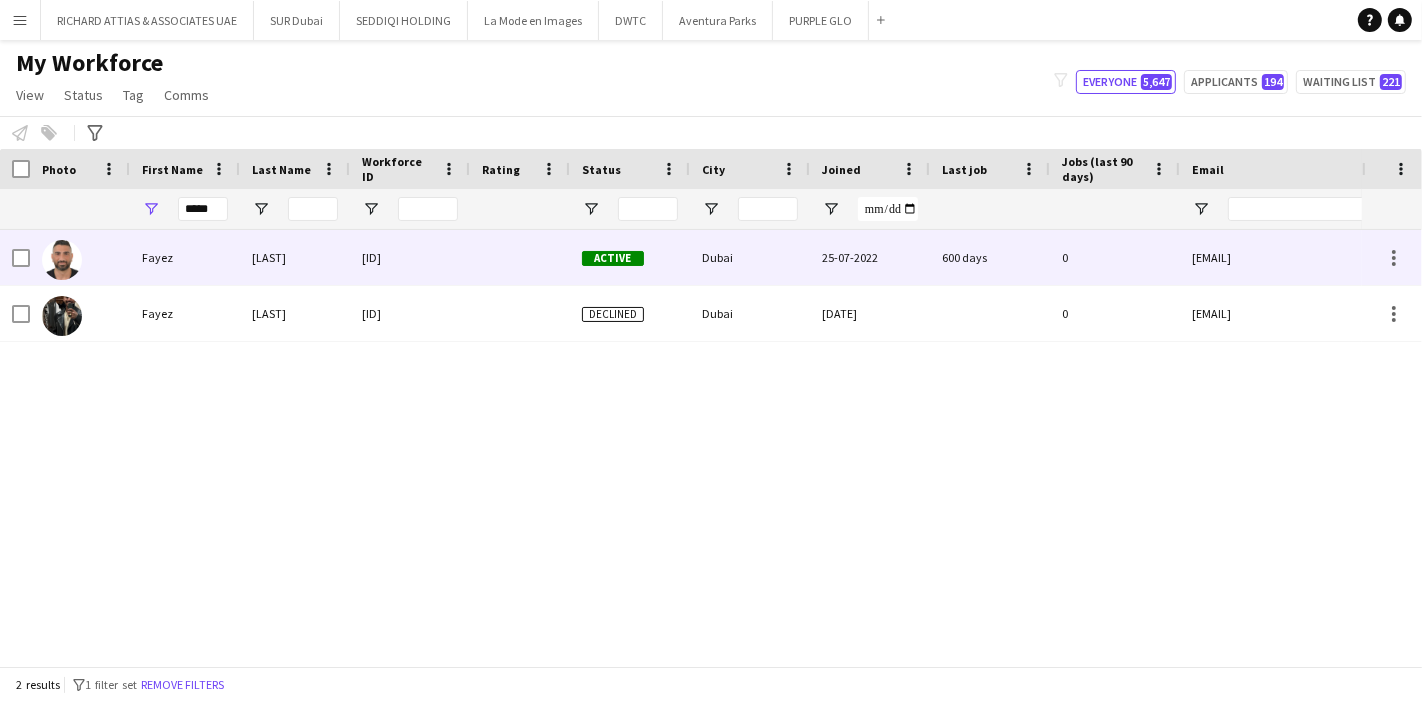 click on "Deeb" at bounding box center [295, 257] 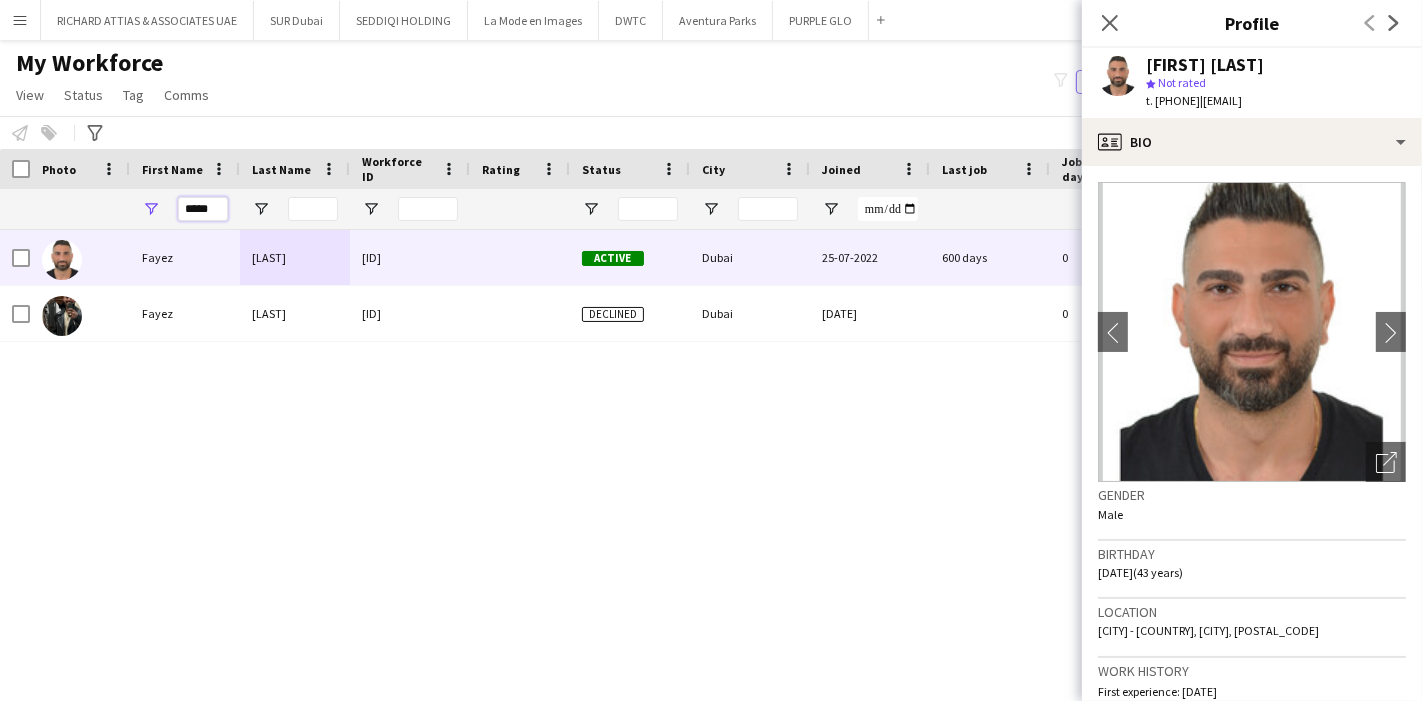 click on "*****" at bounding box center (203, 209) 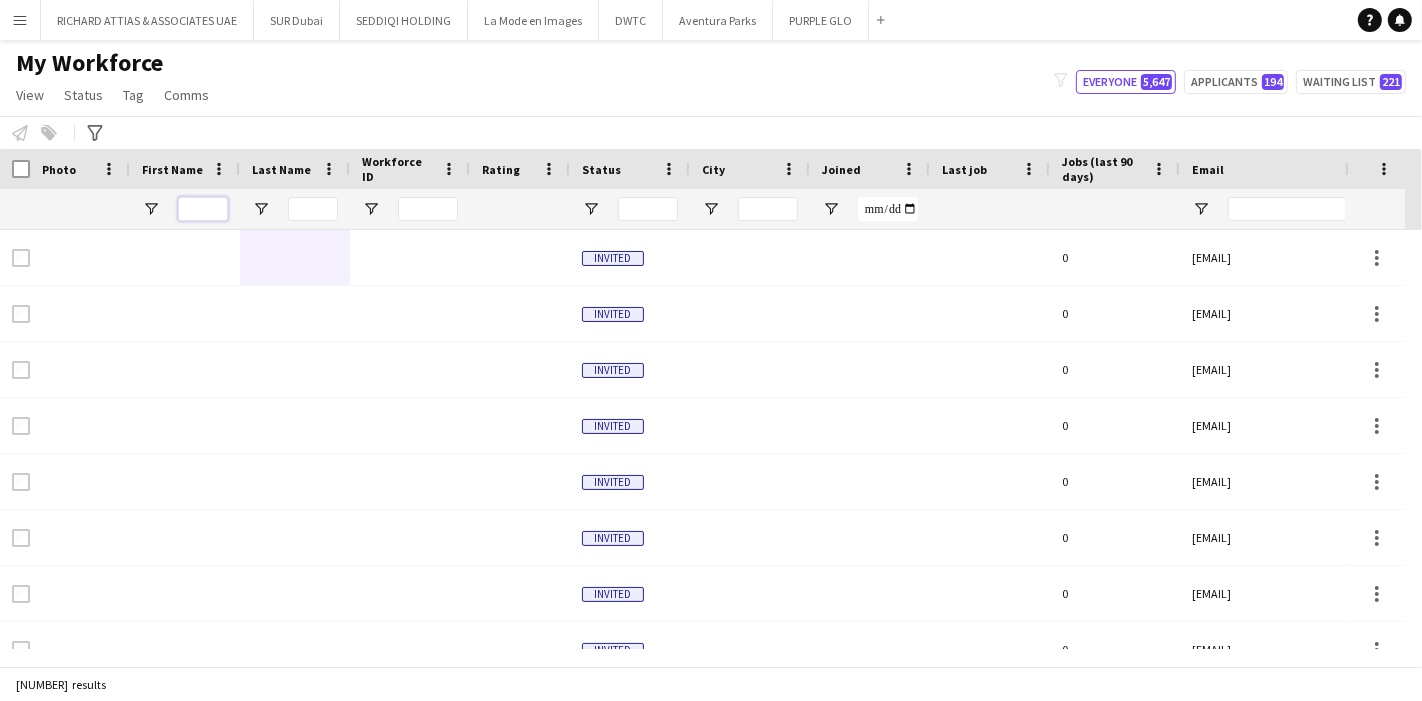 scroll, scrollTop: 0, scrollLeft: 202, axis: horizontal 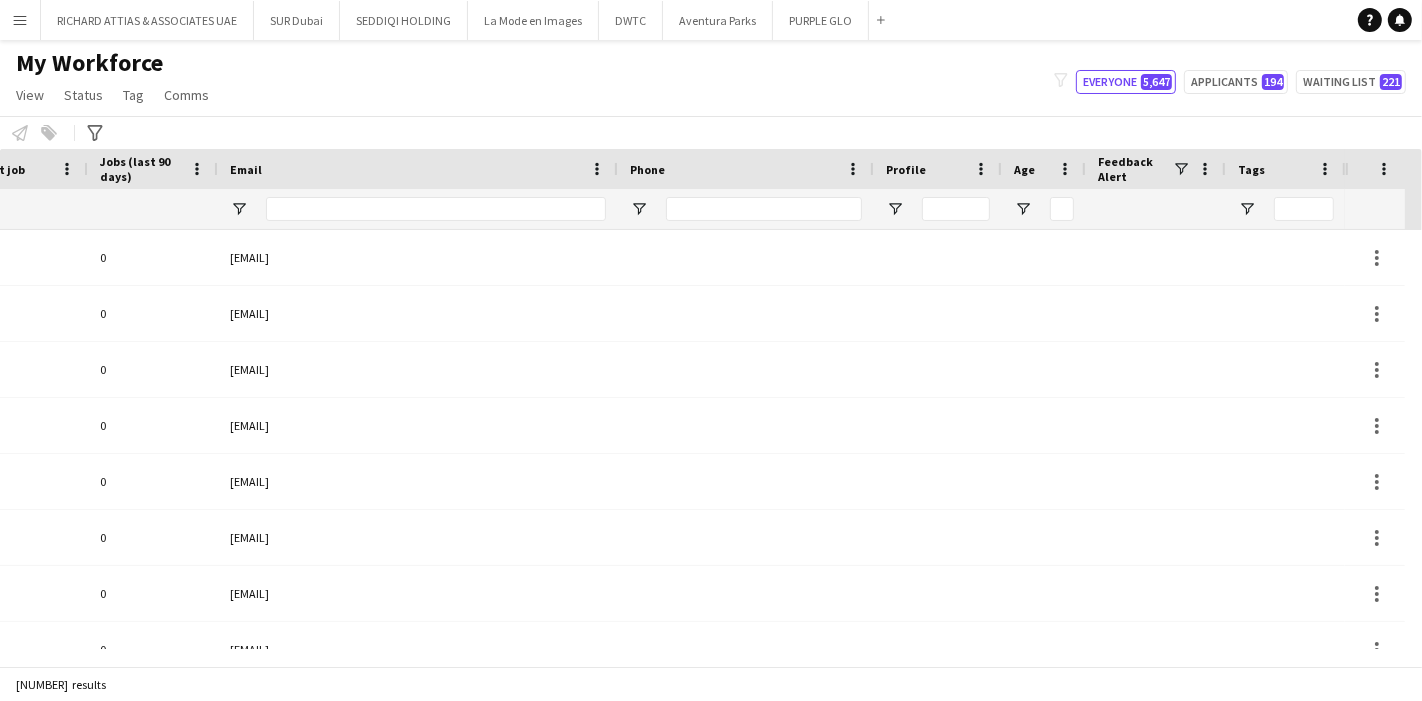 type 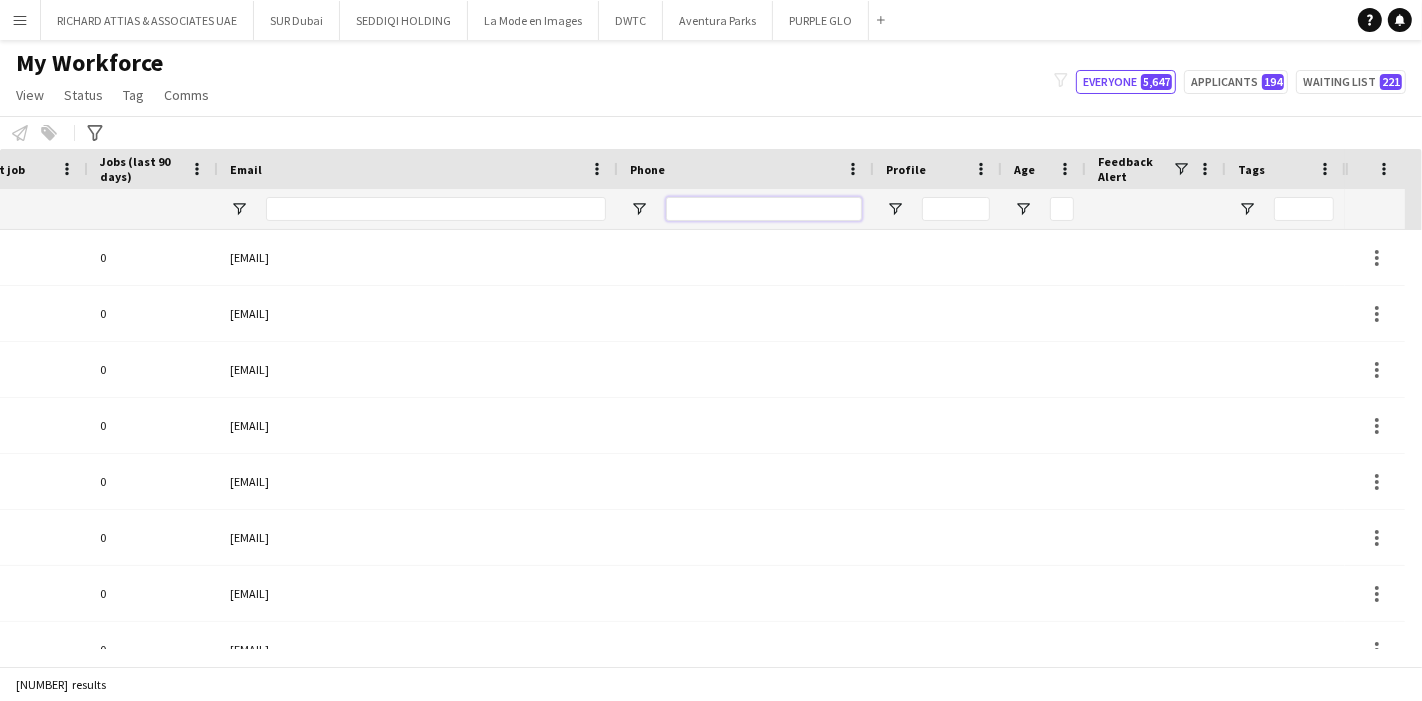 click at bounding box center (764, 209) 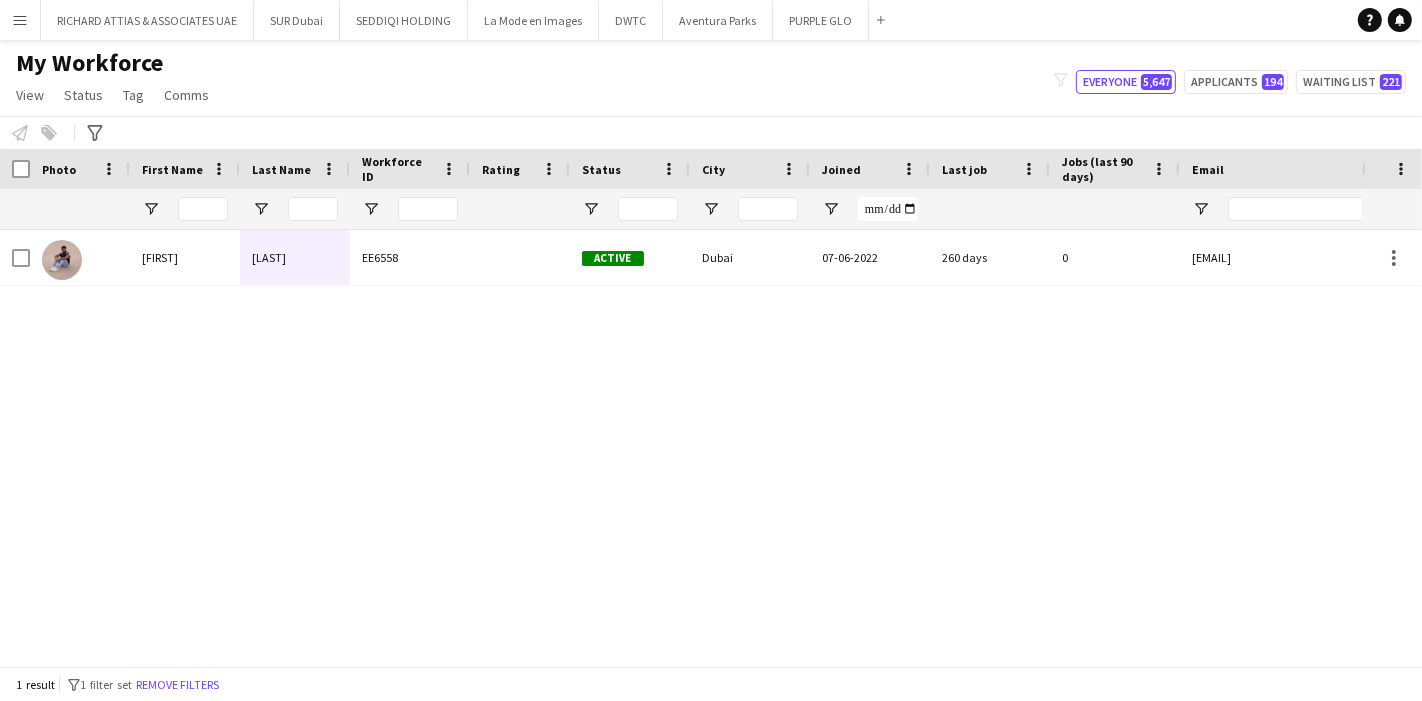 type on "**********" 